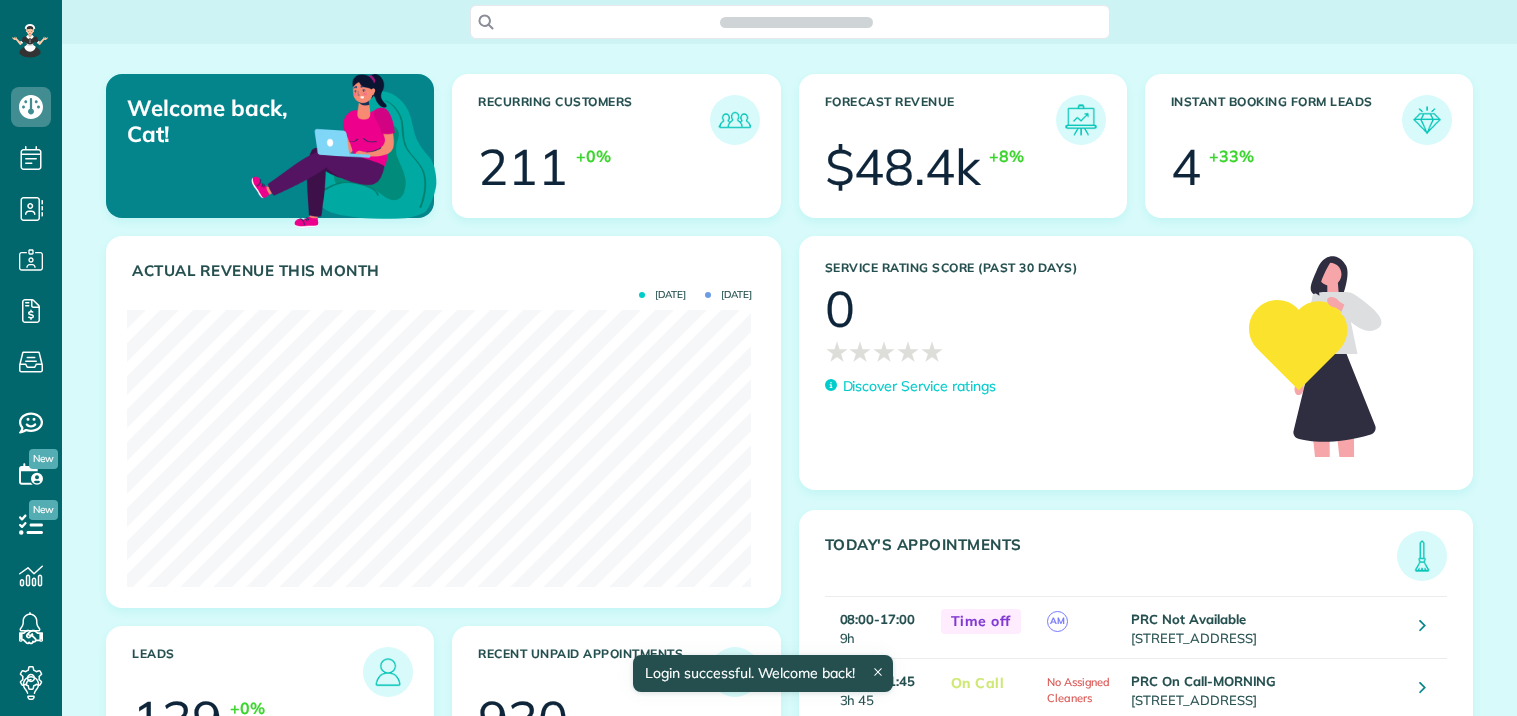 scroll, scrollTop: 0, scrollLeft: 0, axis: both 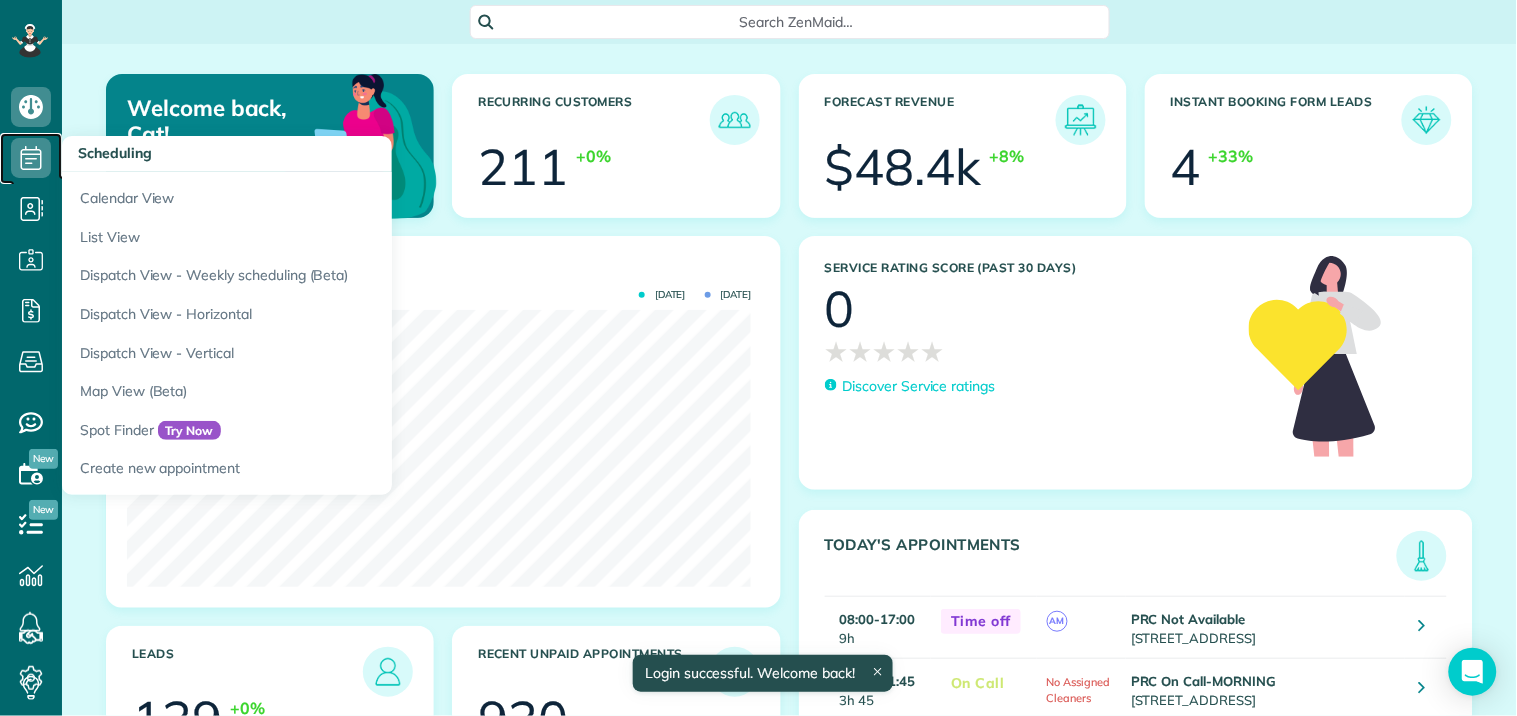 click 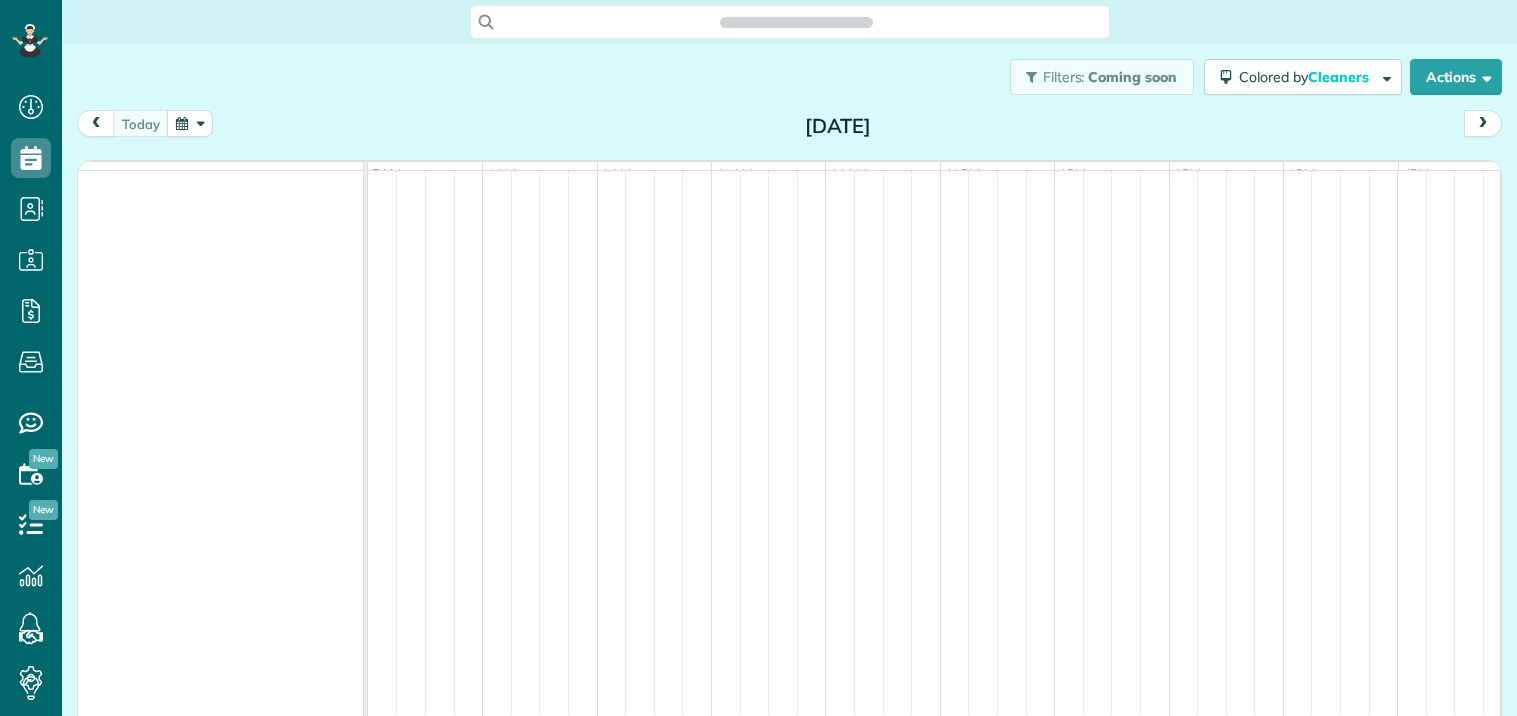 scroll, scrollTop: 0, scrollLeft: 0, axis: both 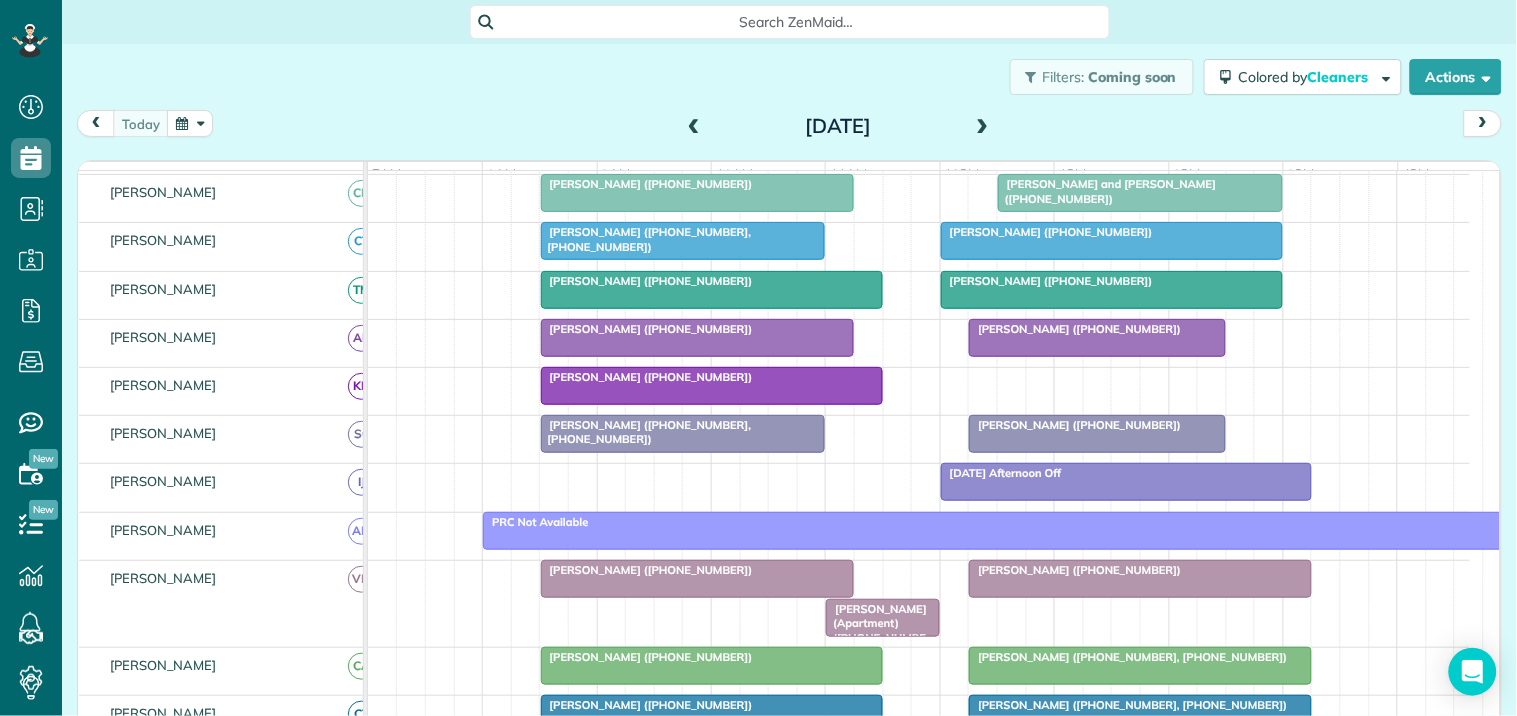 click at bounding box center [983, 127] 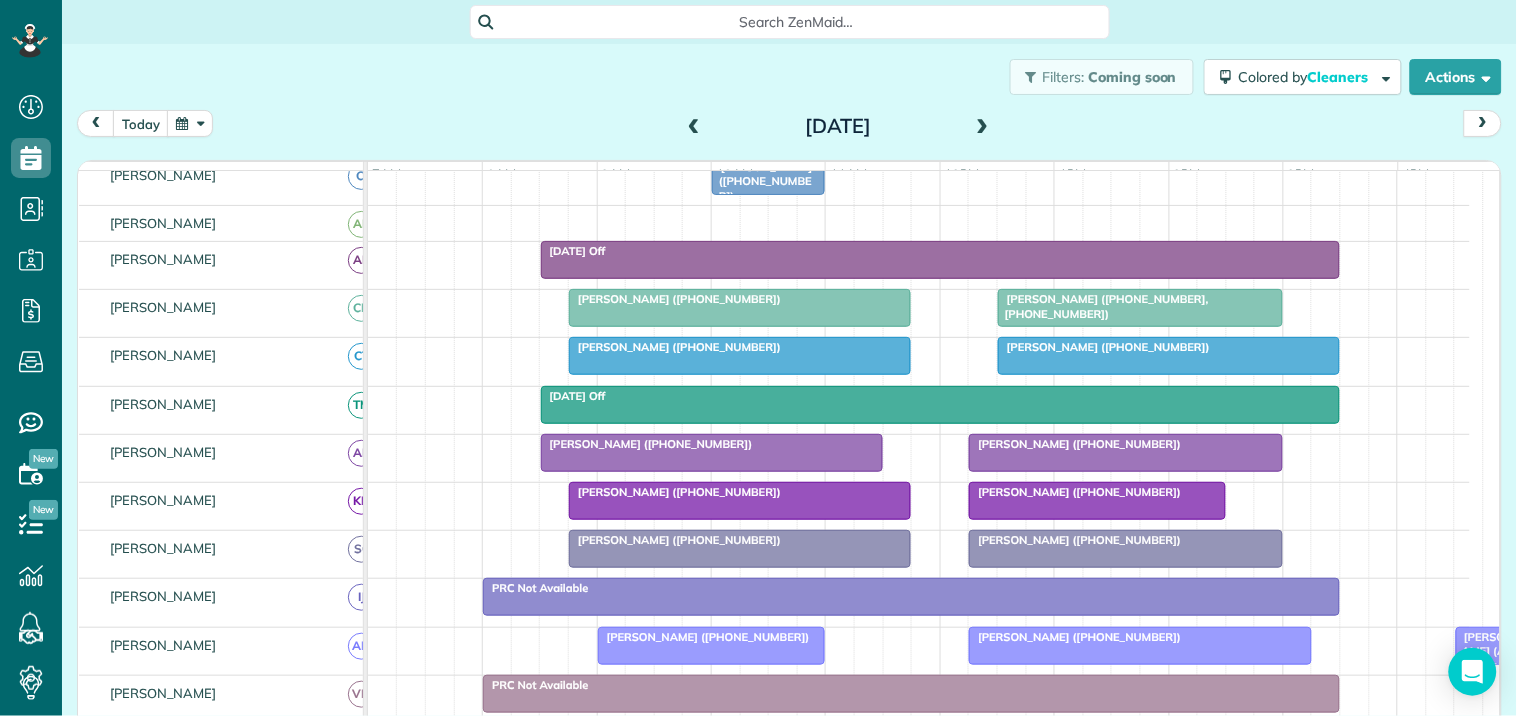 scroll, scrollTop: 333, scrollLeft: 0, axis: vertical 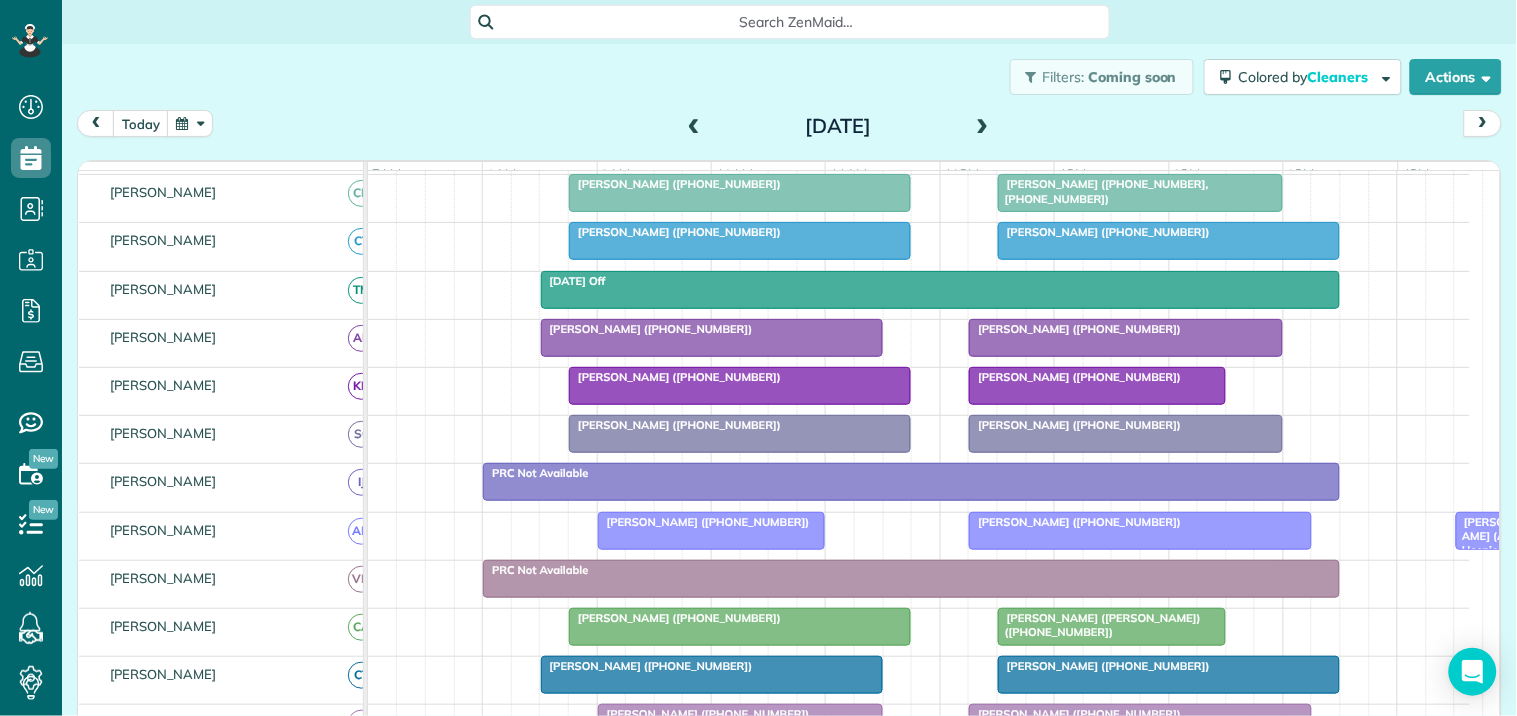 click at bounding box center [983, 127] 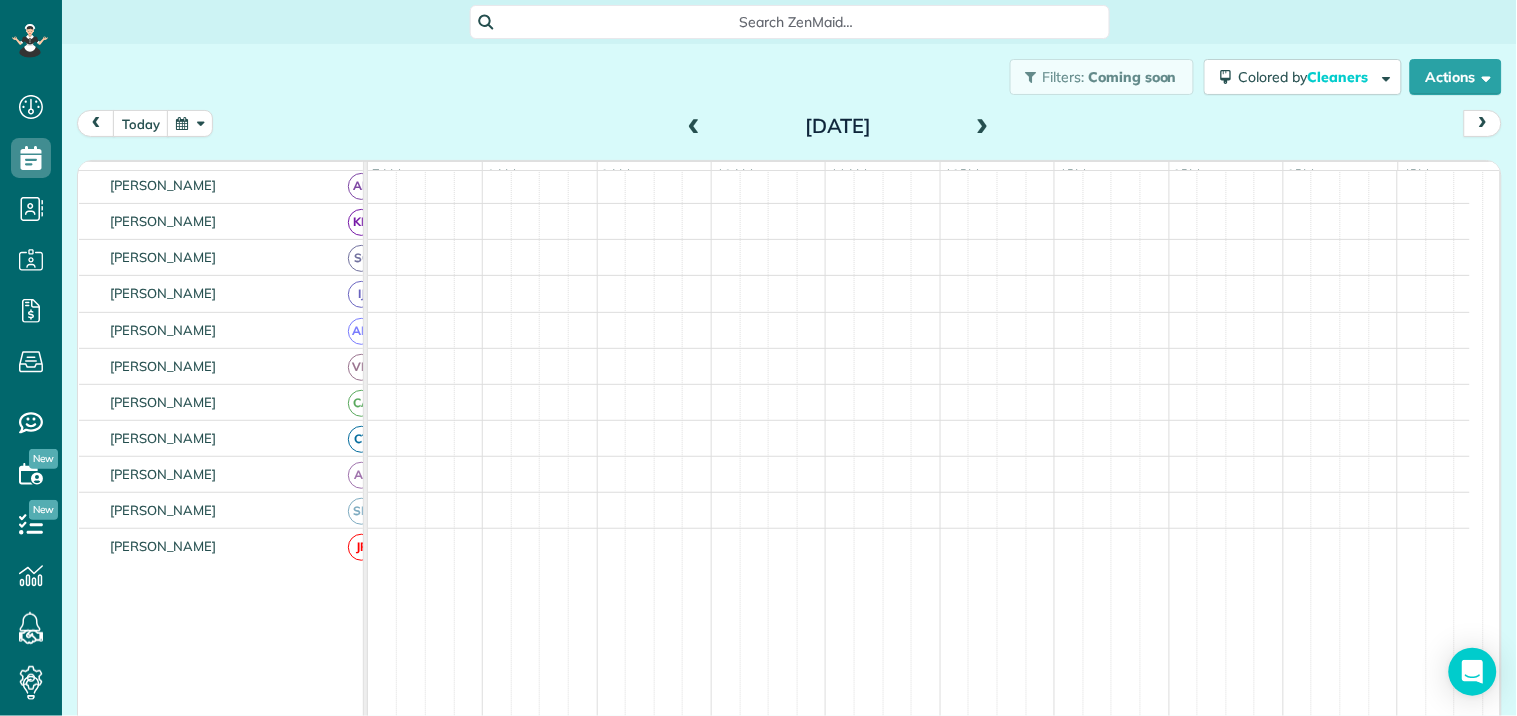 scroll, scrollTop: 218, scrollLeft: 0, axis: vertical 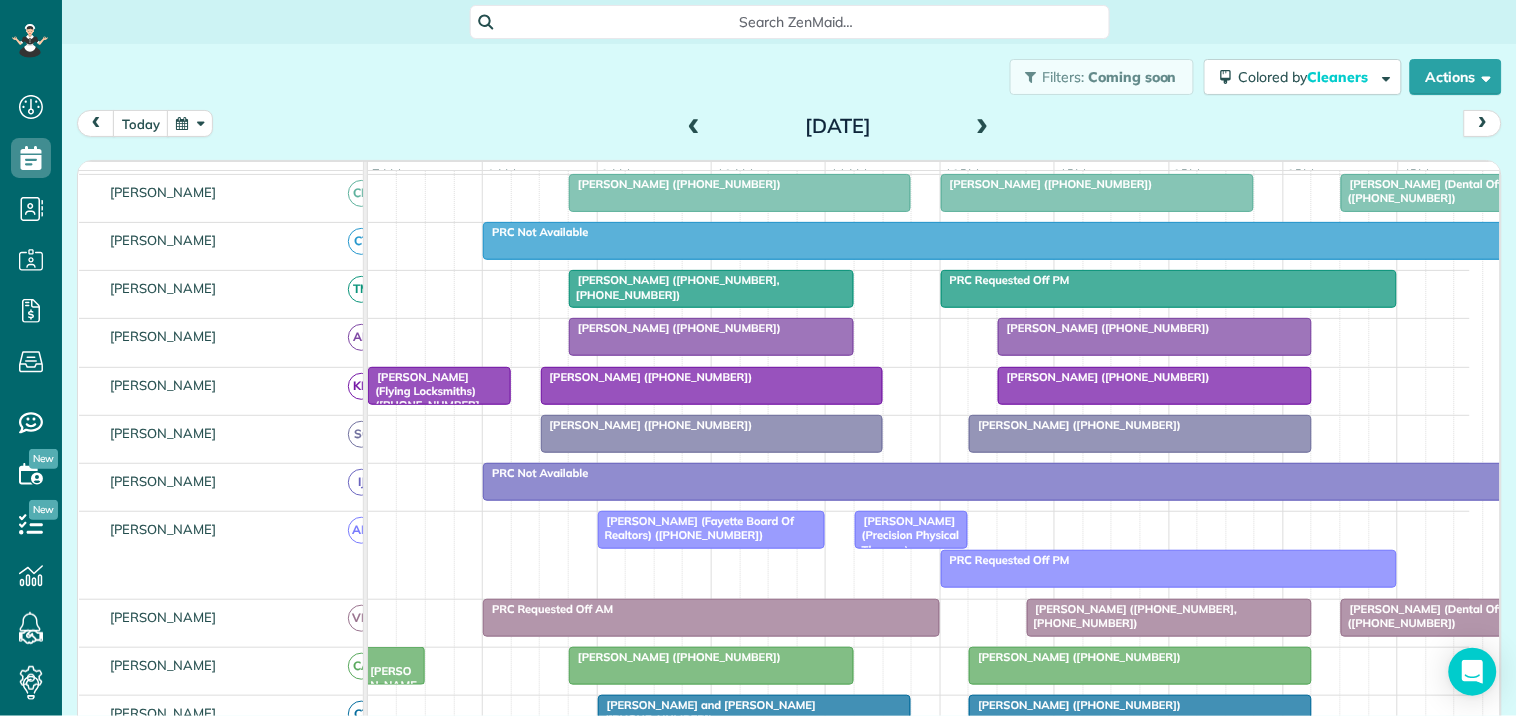 click at bounding box center (983, 127) 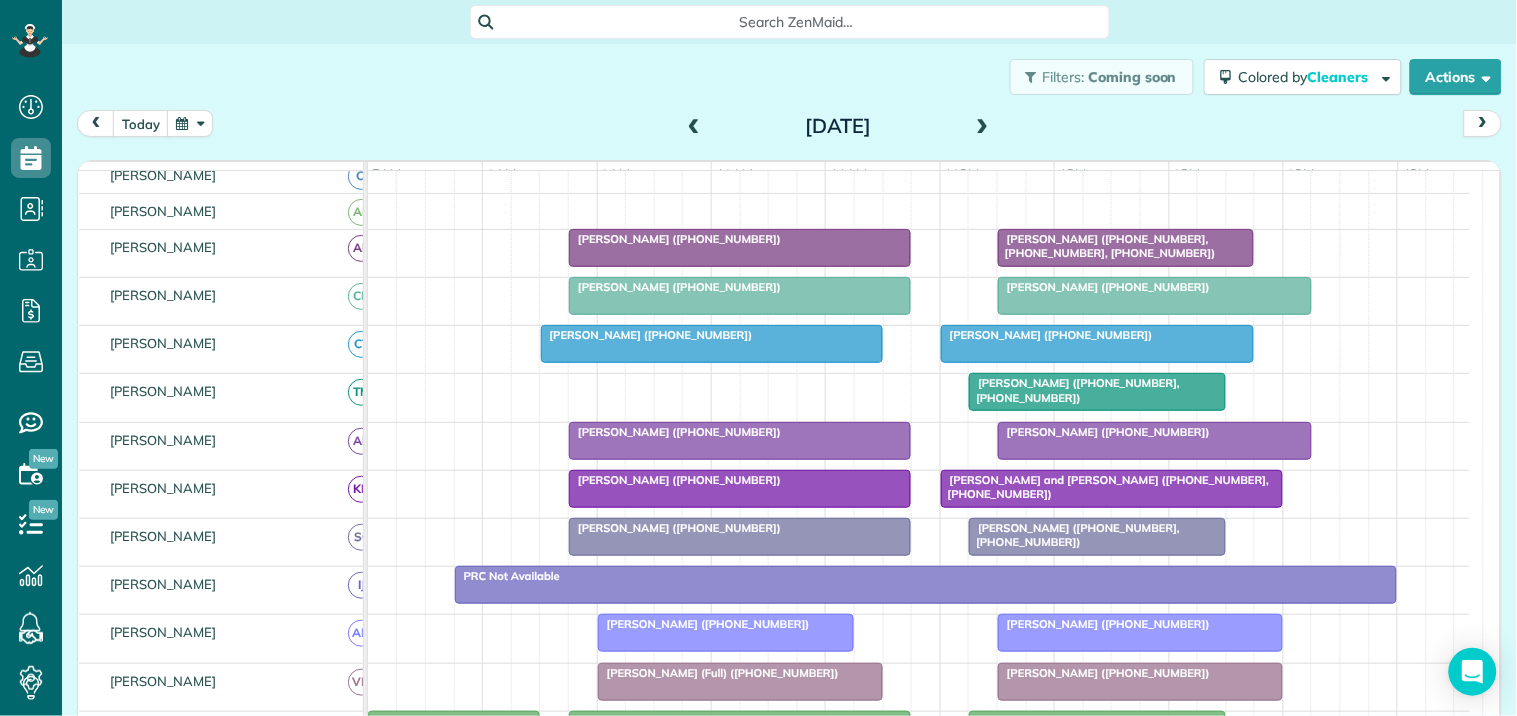 scroll, scrollTop: 321, scrollLeft: 0, axis: vertical 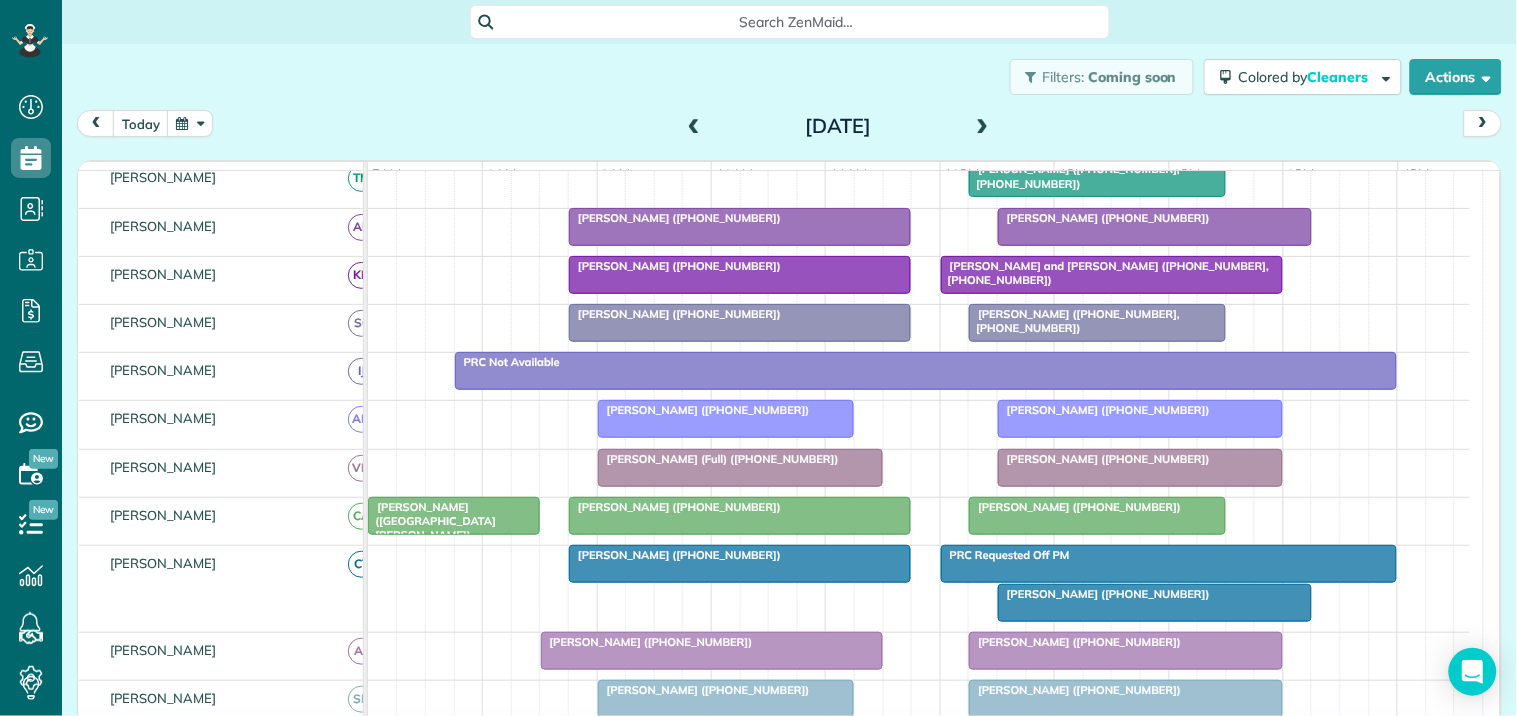 click at bounding box center (983, 127) 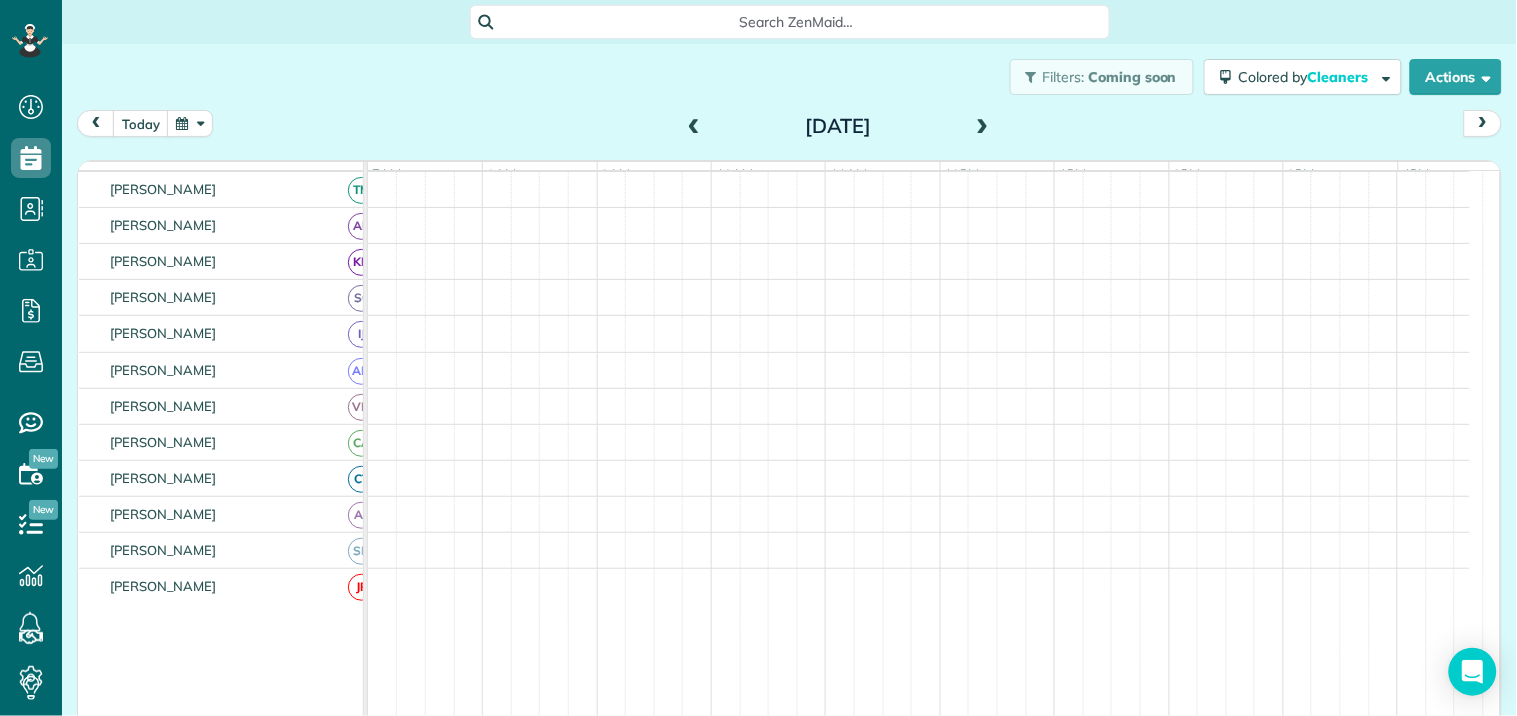 scroll, scrollTop: 472, scrollLeft: 0, axis: vertical 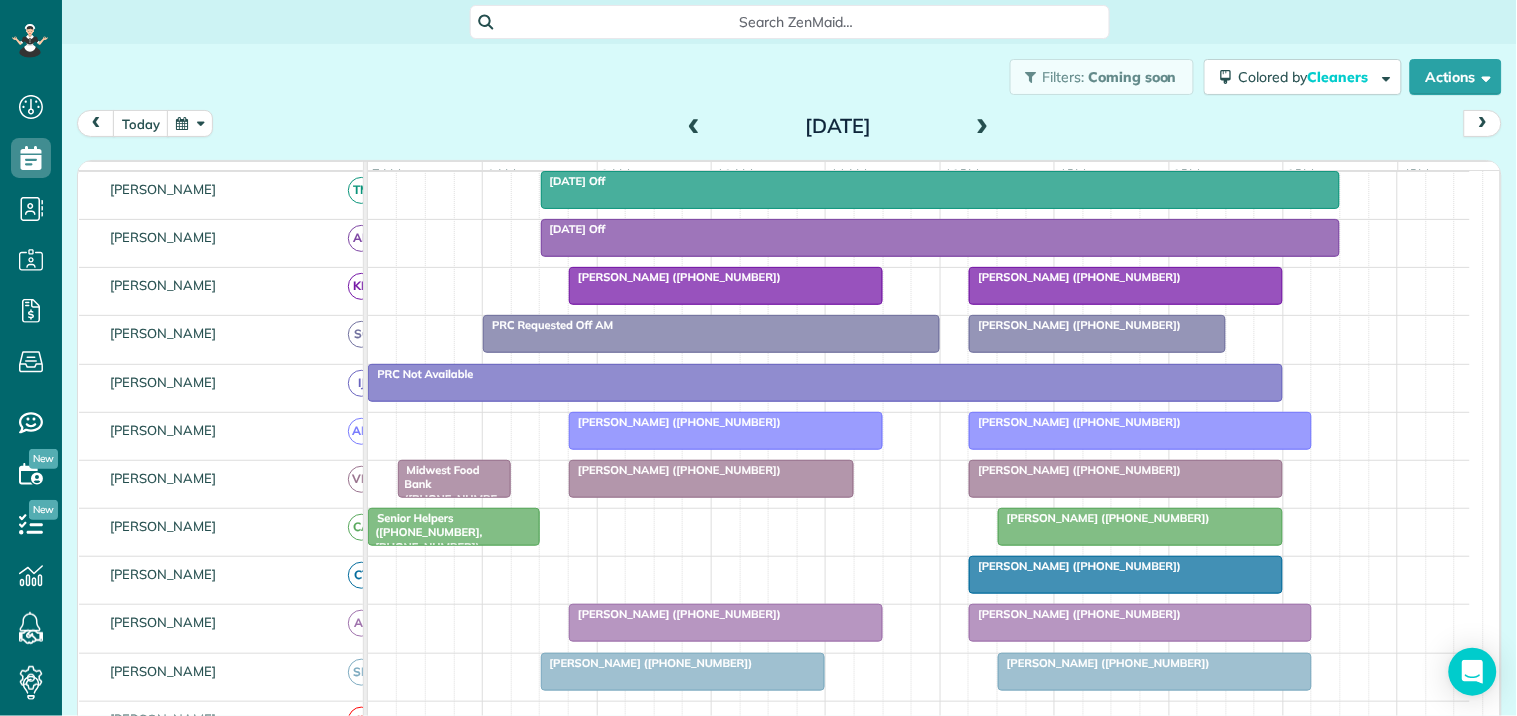 click at bounding box center (190, 123) 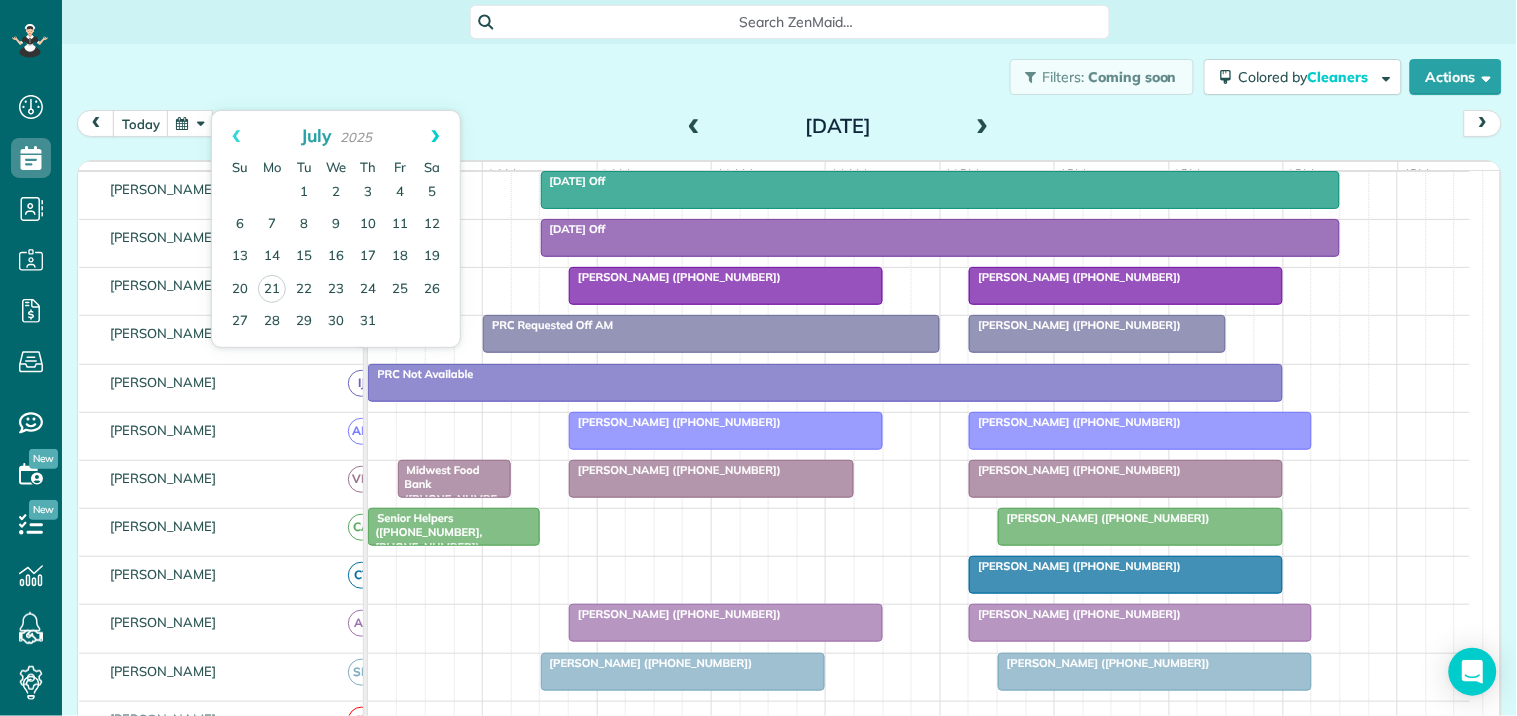 click on "Next" at bounding box center [435, 136] 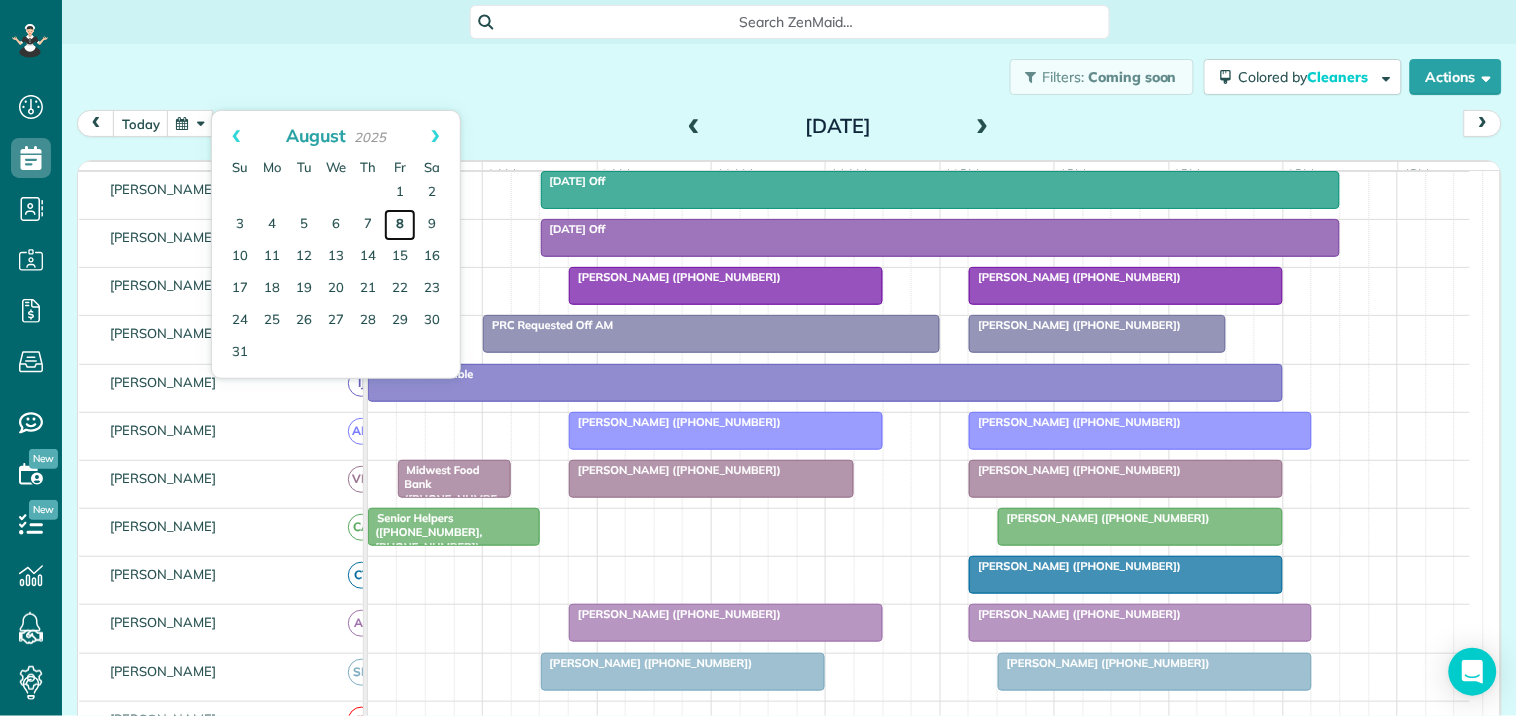 click on "8" at bounding box center (400, 225) 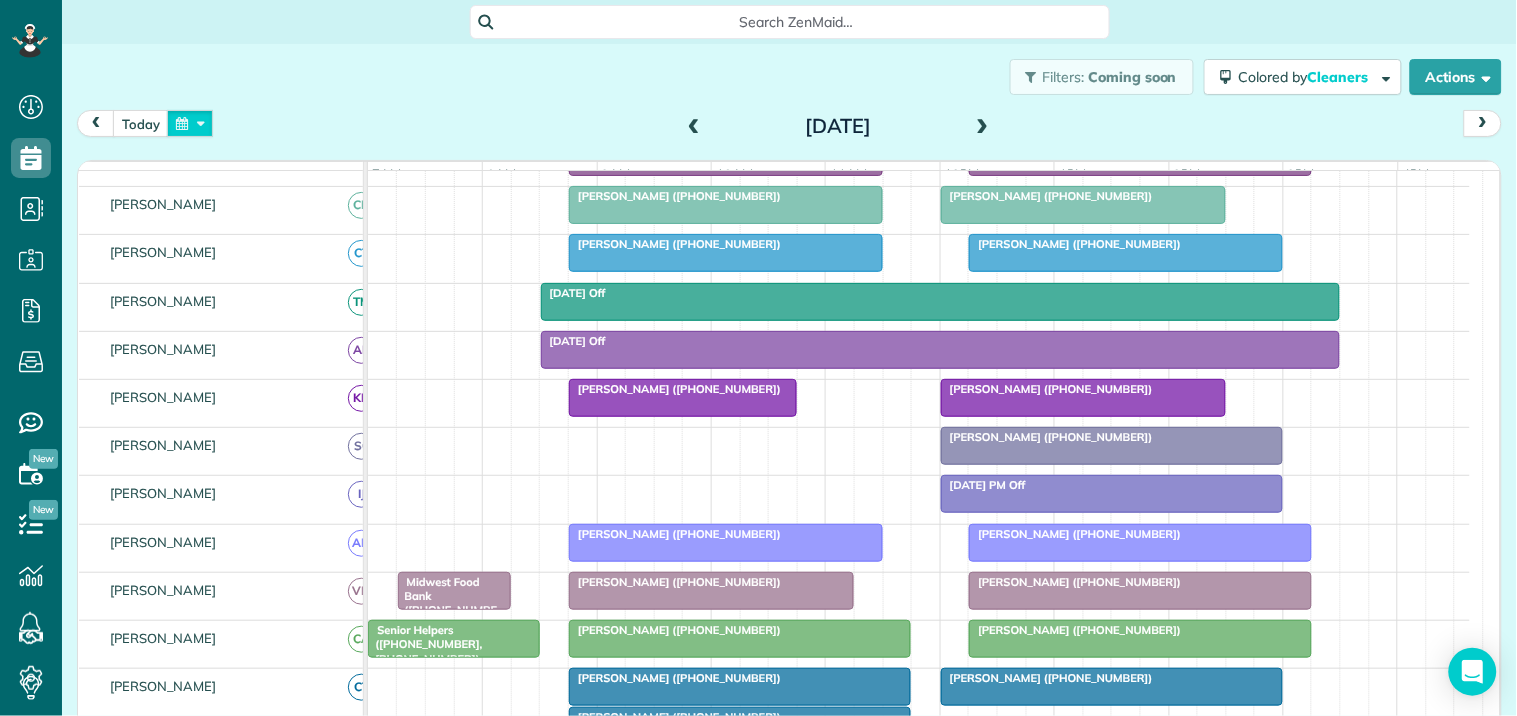 click at bounding box center (190, 123) 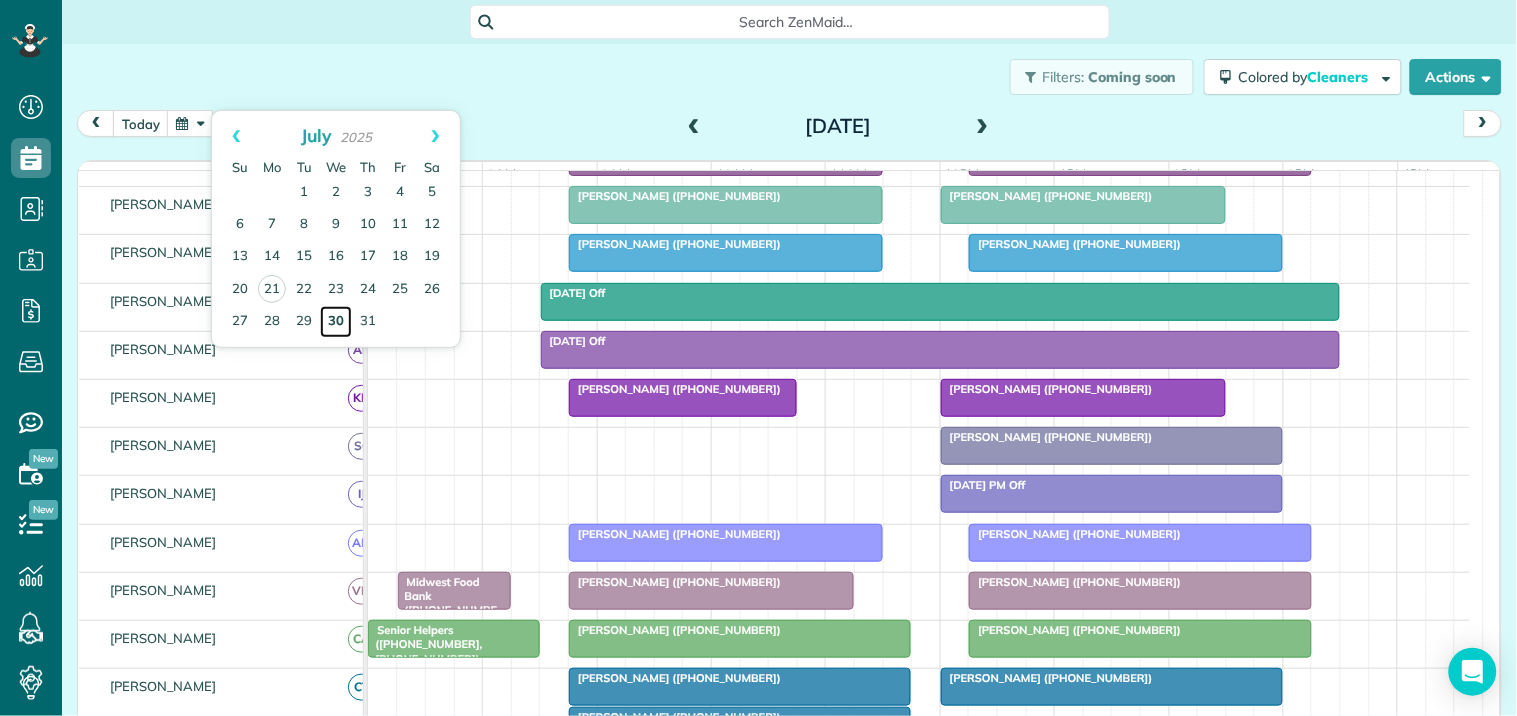 click on "30" at bounding box center (336, 322) 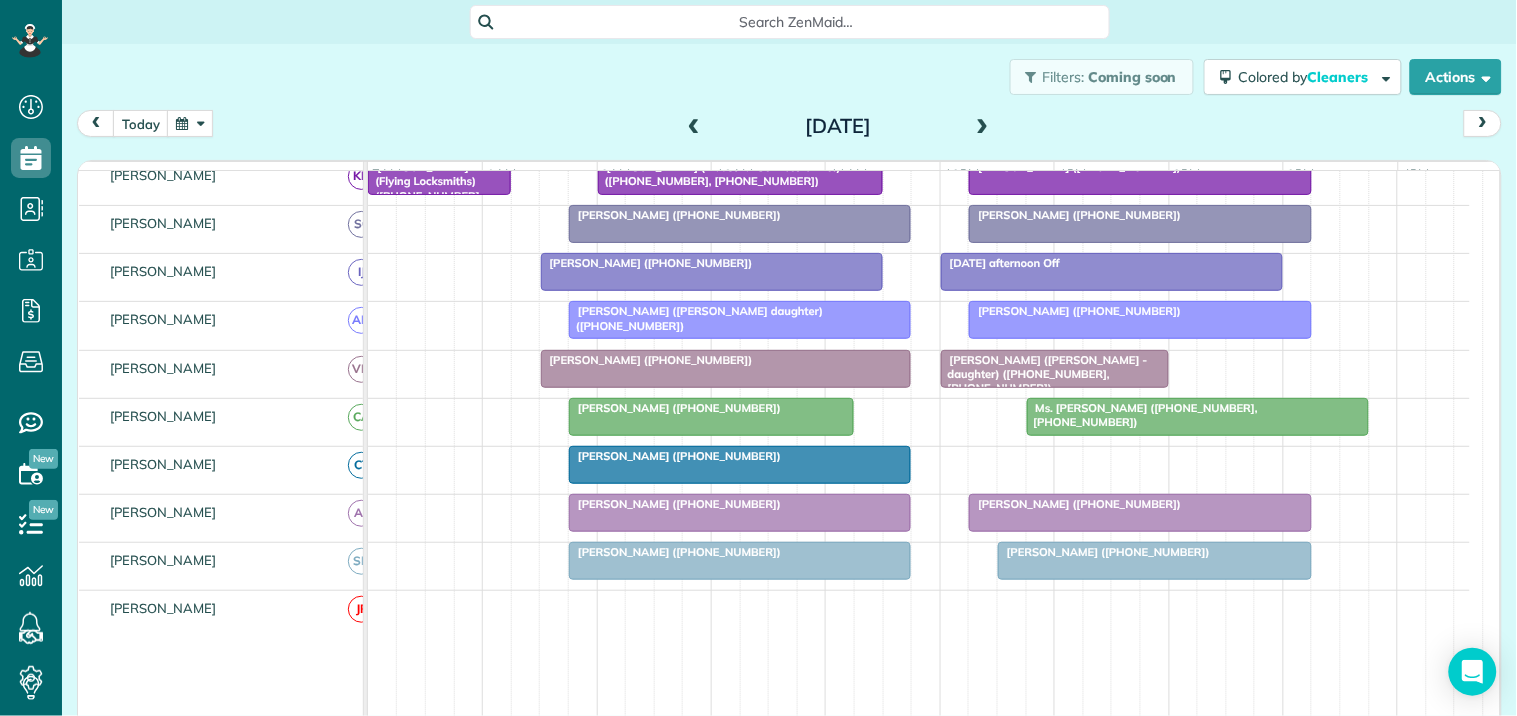 click at bounding box center [983, 127] 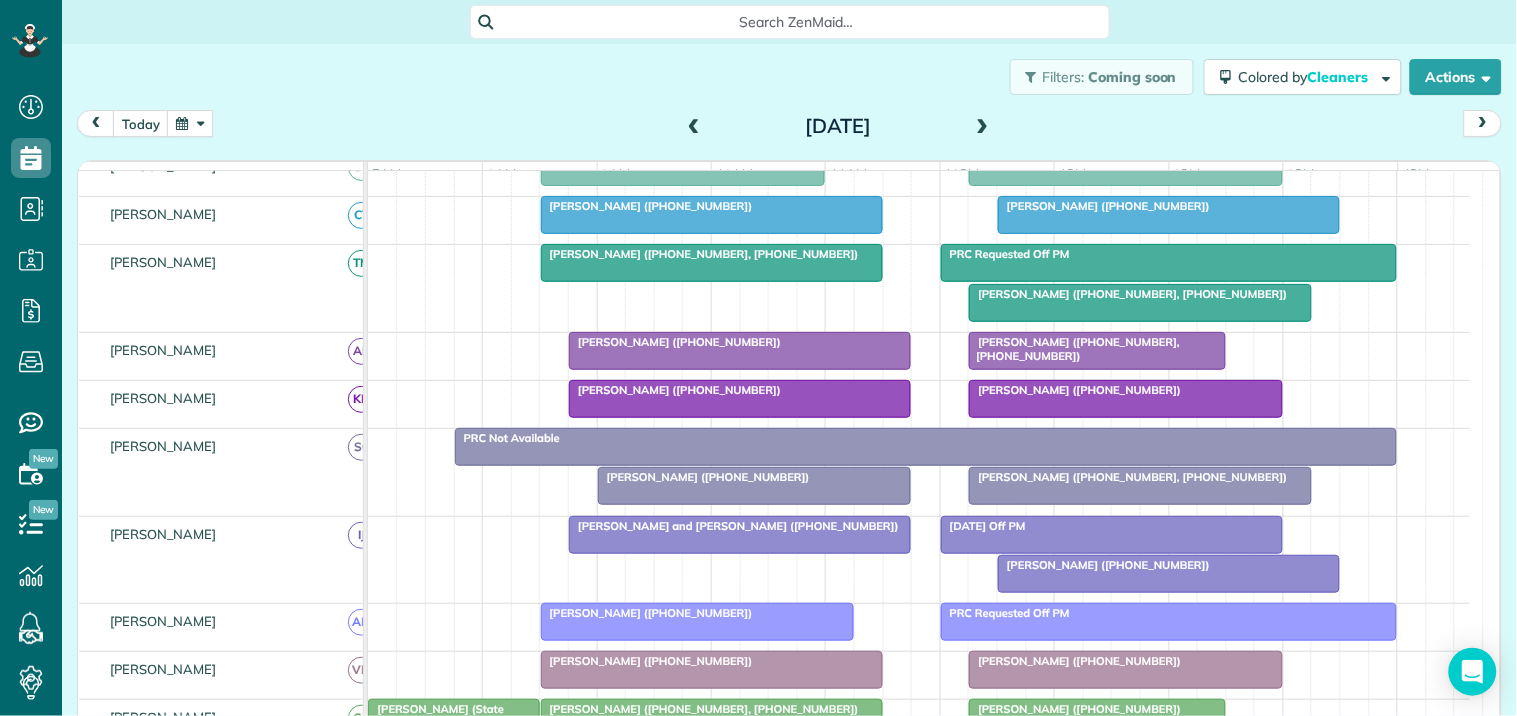 click at bounding box center (983, 127) 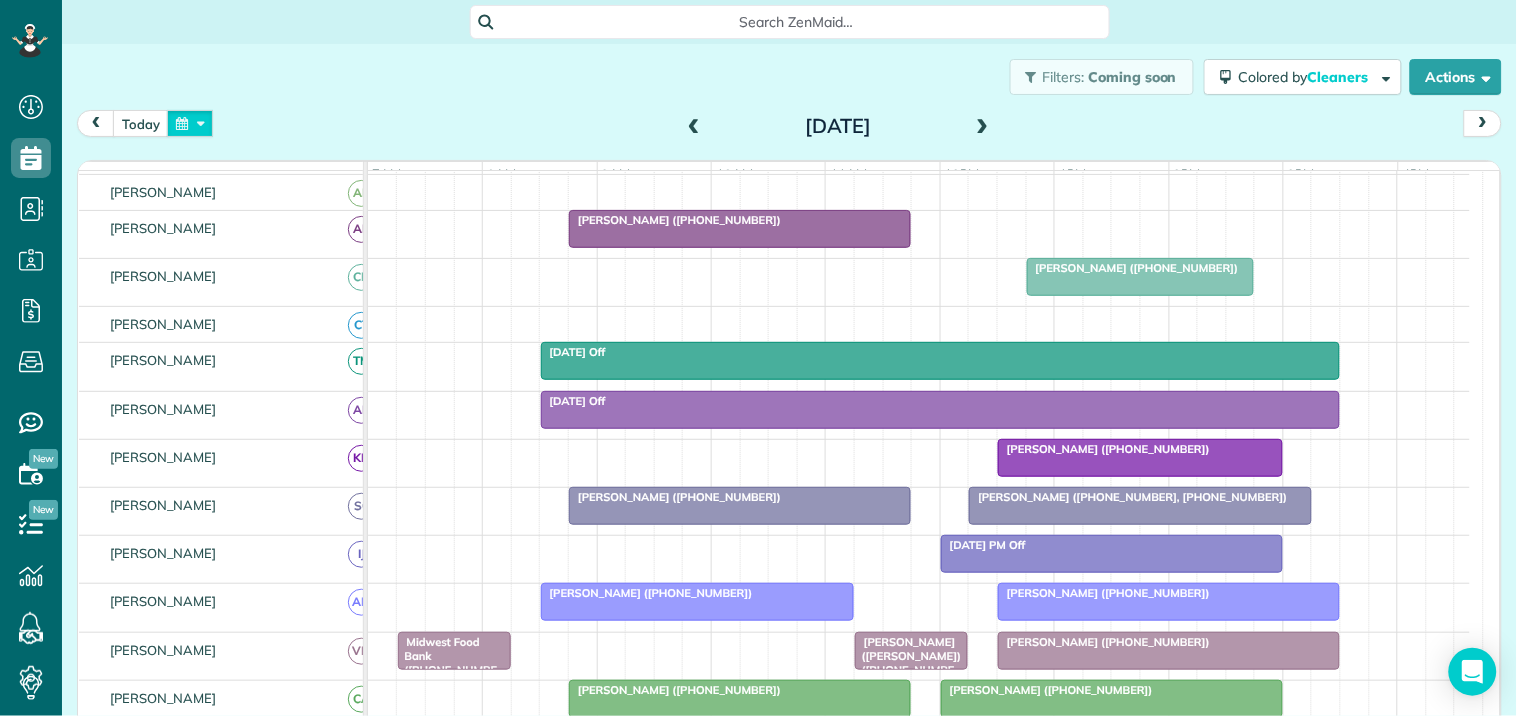 click at bounding box center (190, 123) 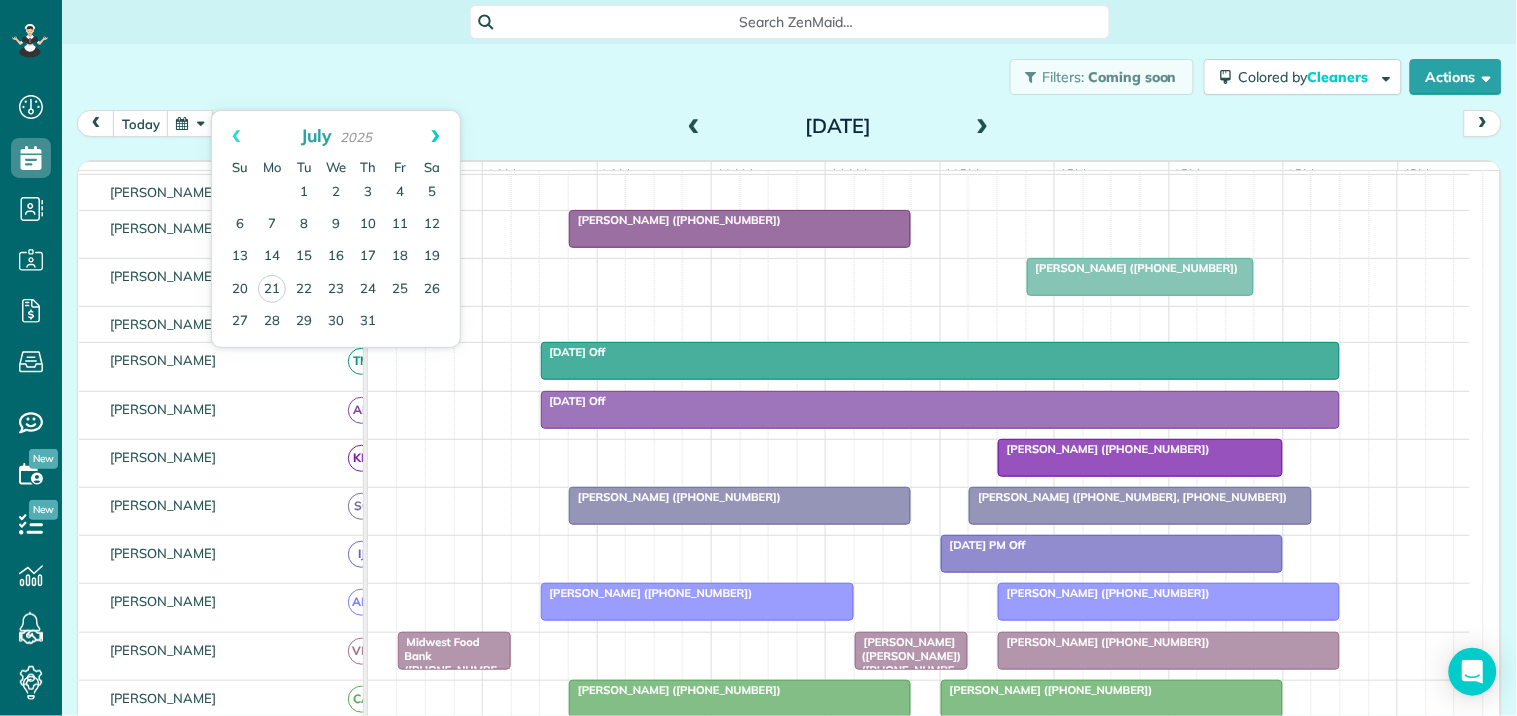 click on "Next" at bounding box center (435, 136) 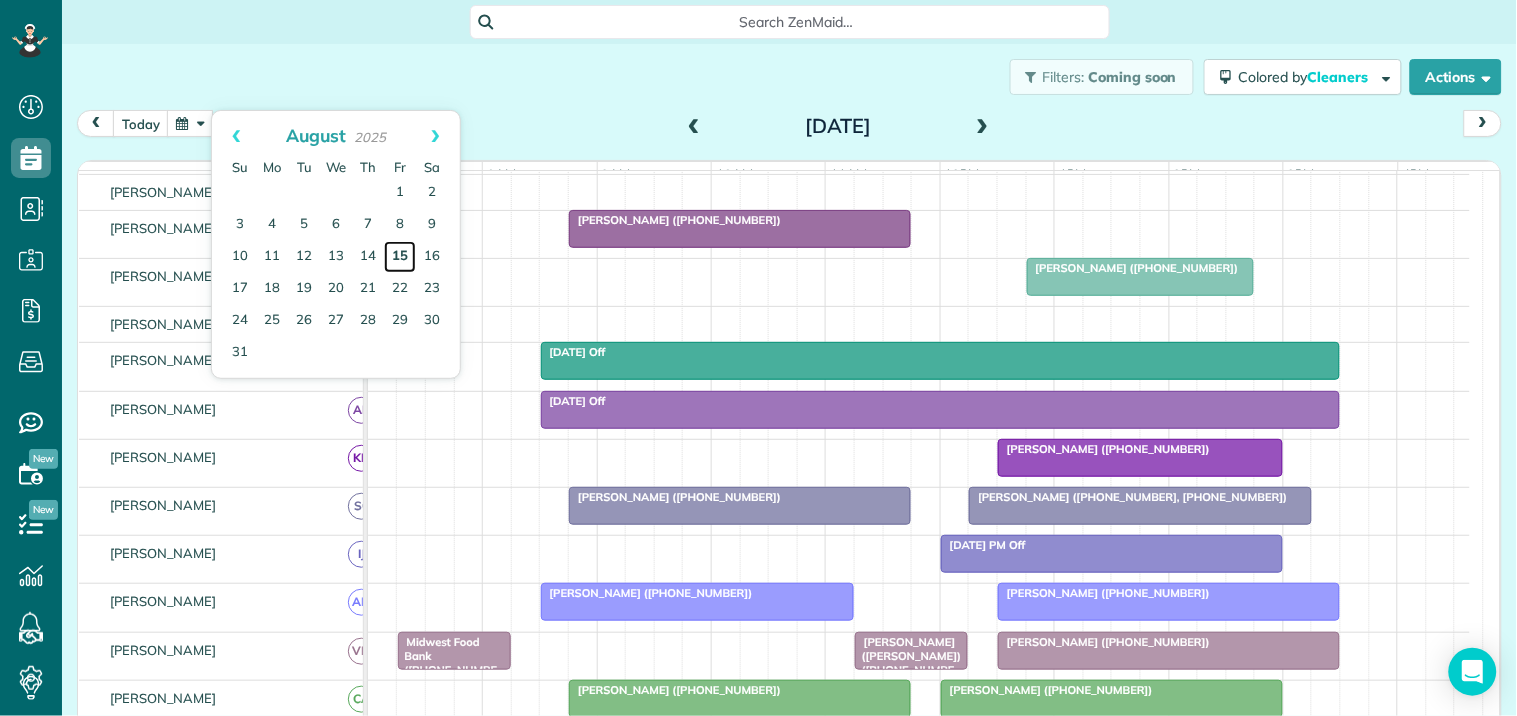 click on "15" at bounding box center (400, 257) 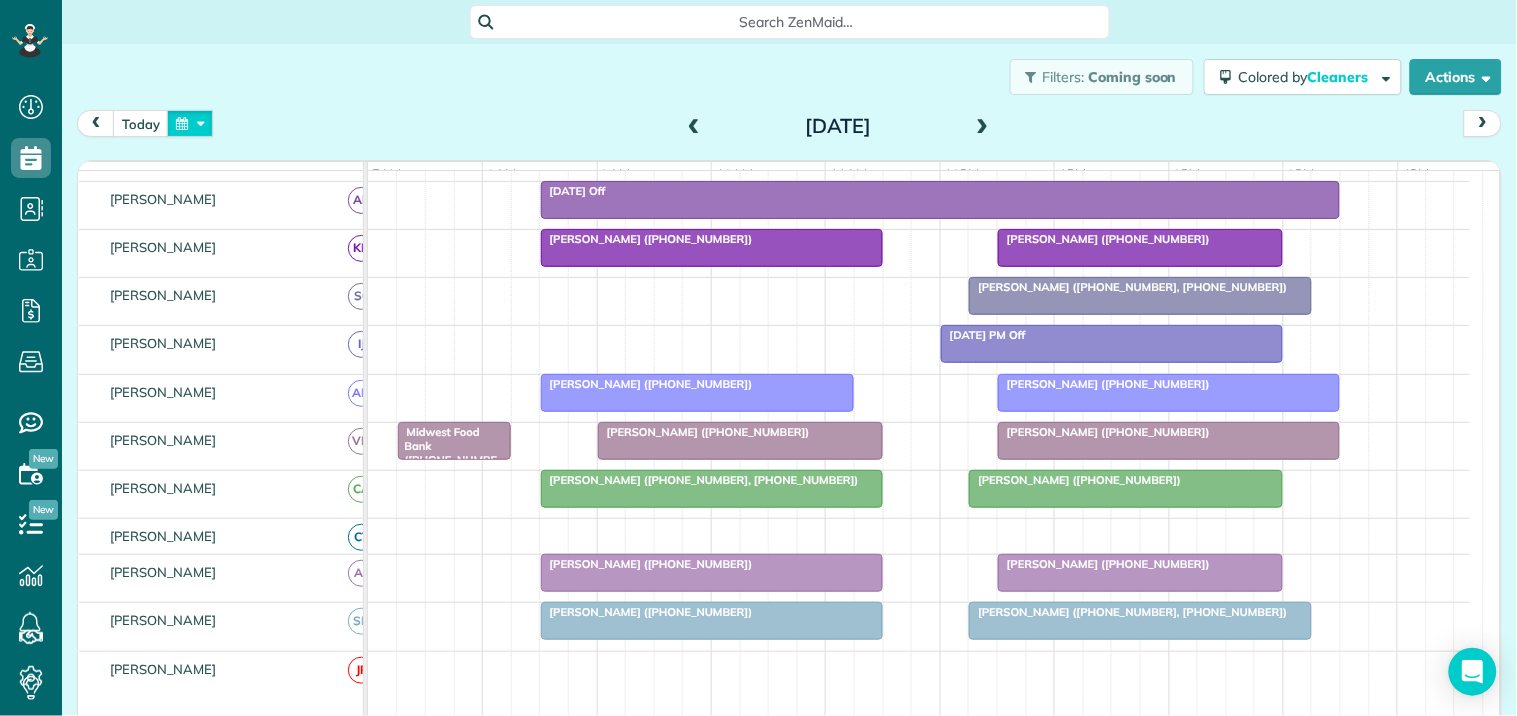 click at bounding box center [190, 123] 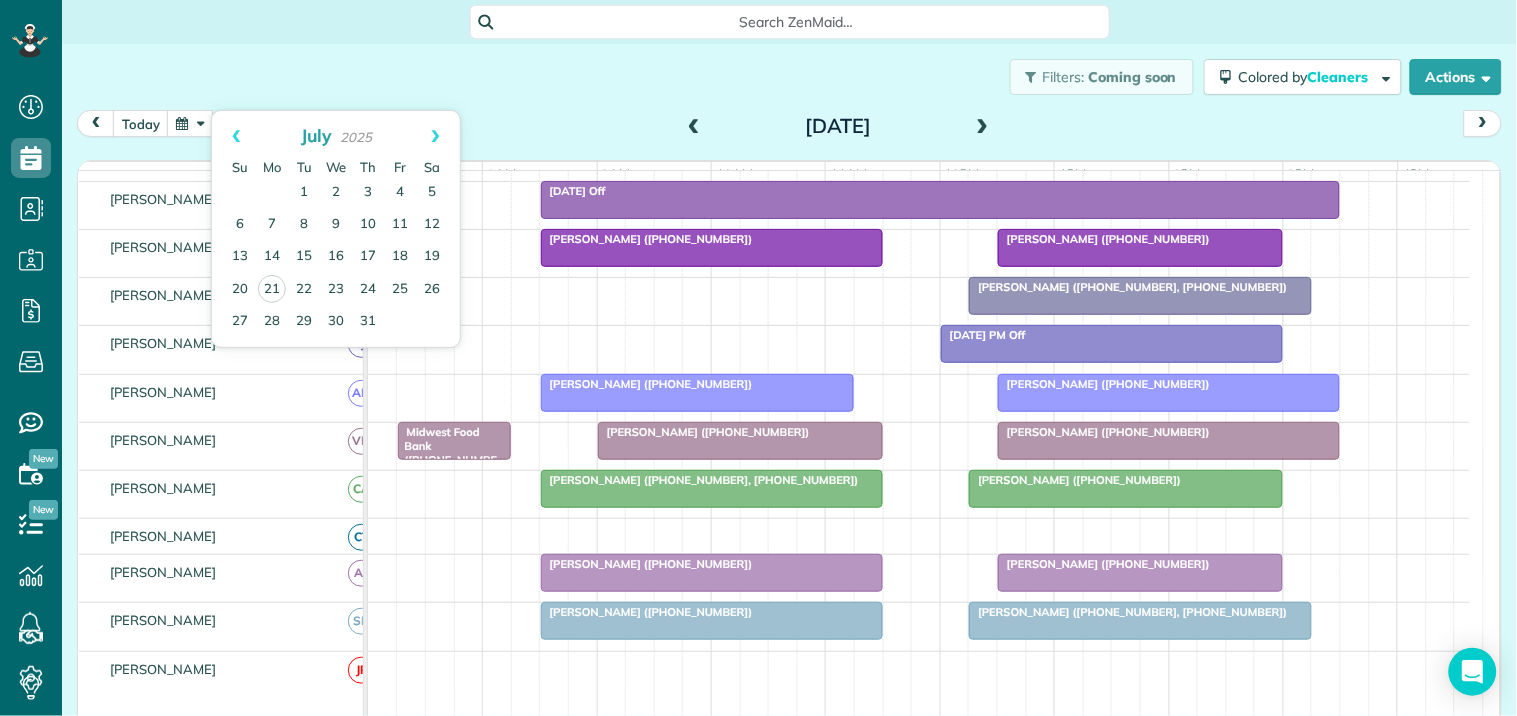 click on "Filters:   Coming soon
Colored by  Cleaners
Color by Cleaner
Color by Team
Color by Status
Color by Recurrence
Color by Paid/Unpaid
Filters  Default
Schedule Changes
Actions
Create Appointment
Create Task
Clock In/Out
Send Work Orders
Print Route Sheets
Today's Emails/Texts
Export data.." at bounding box center [789, 77] 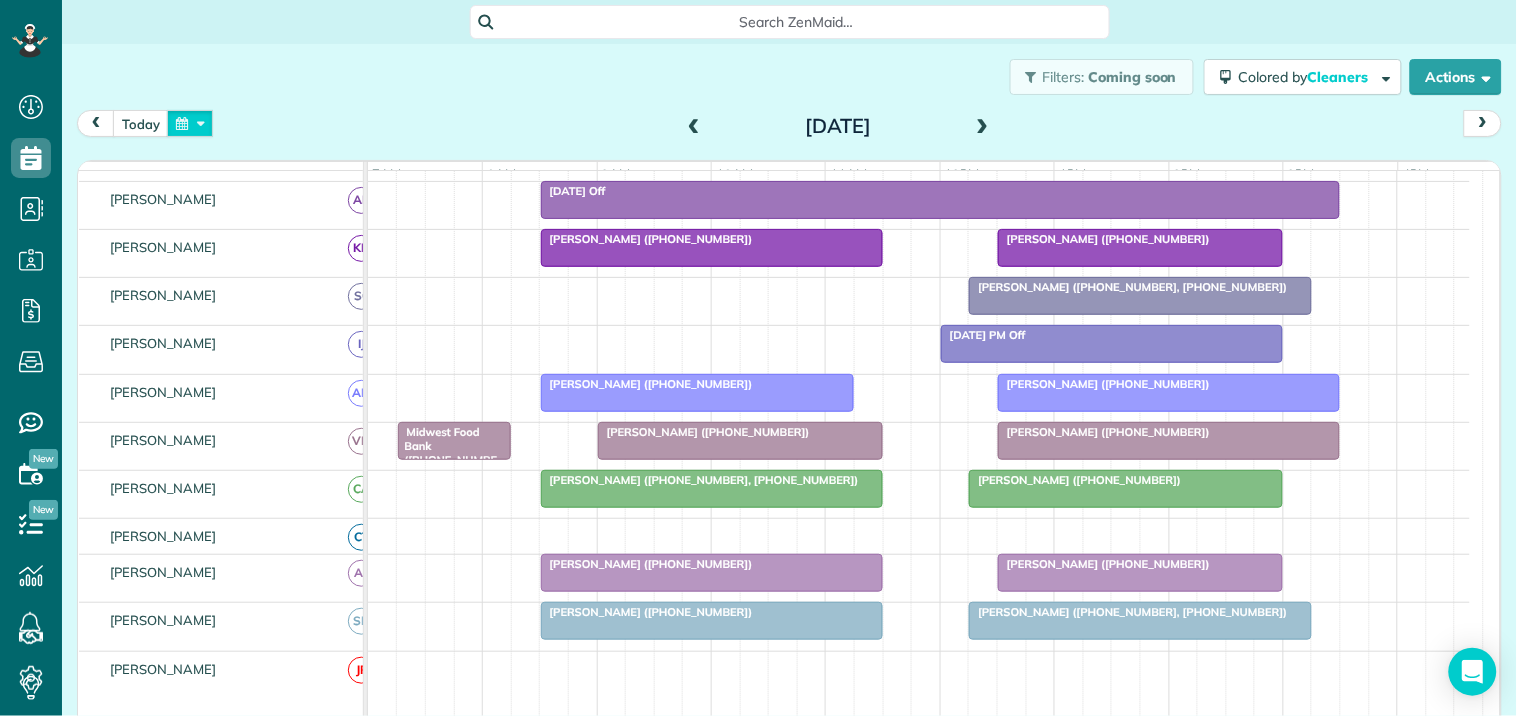 click at bounding box center (190, 123) 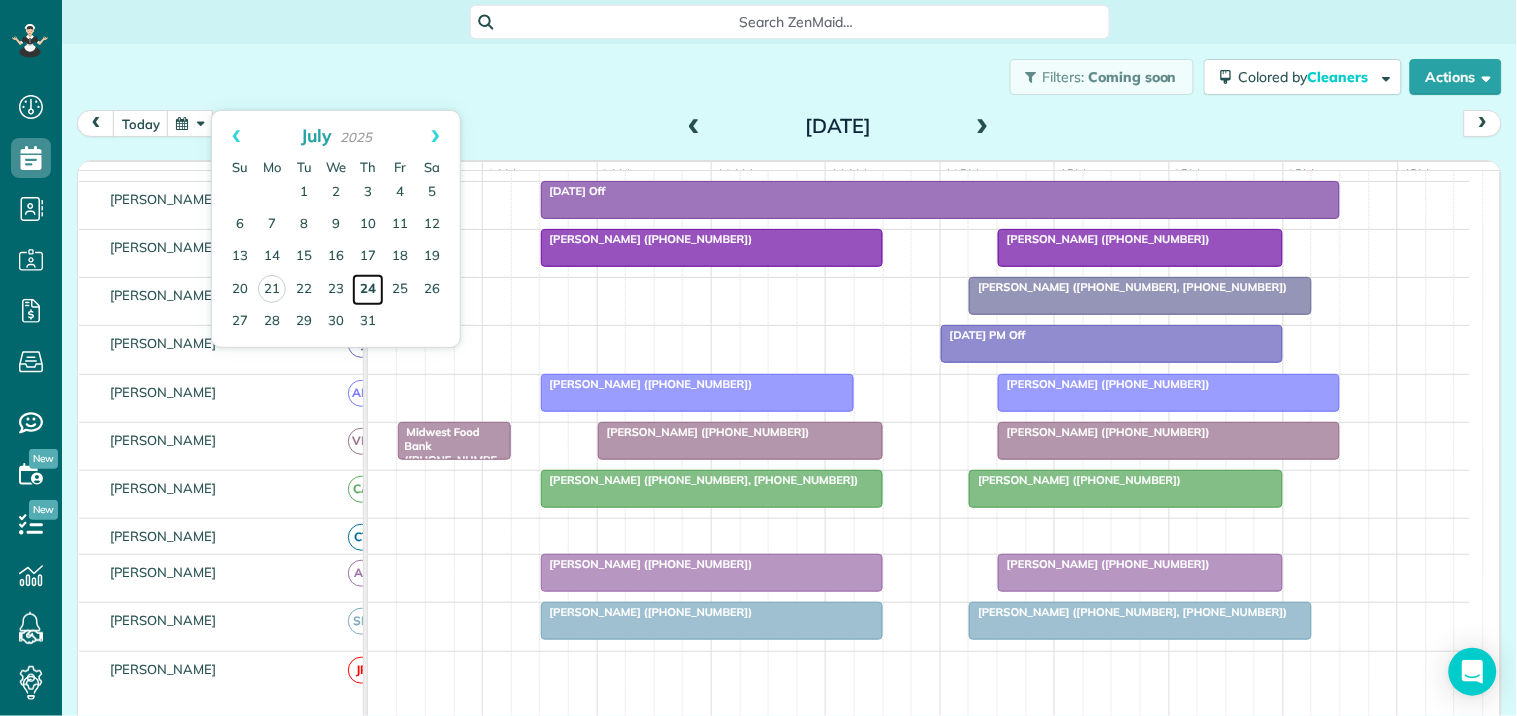 click on "24" at bounding box center (368, 290) 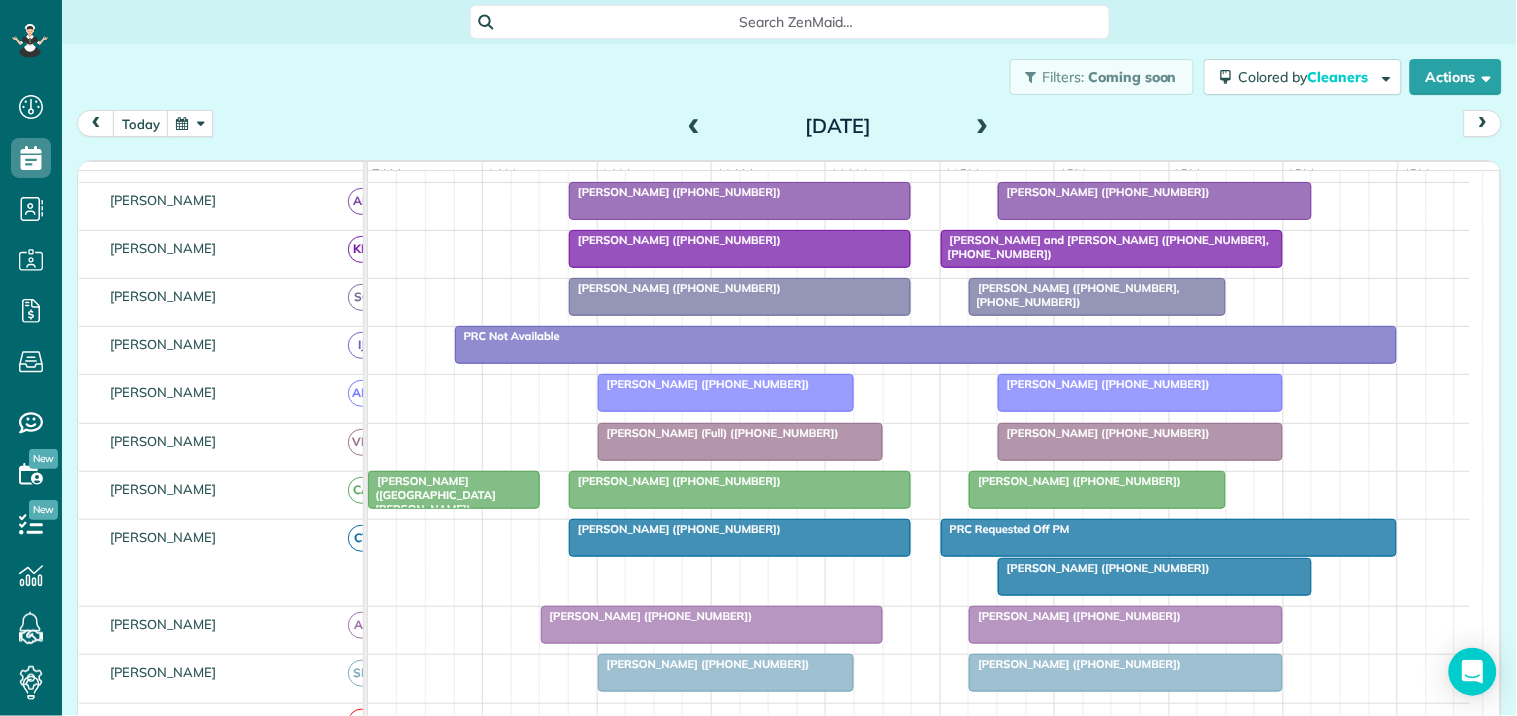 click on "Chelsey Black (+17703447935)" at bounding box center (740, 481) 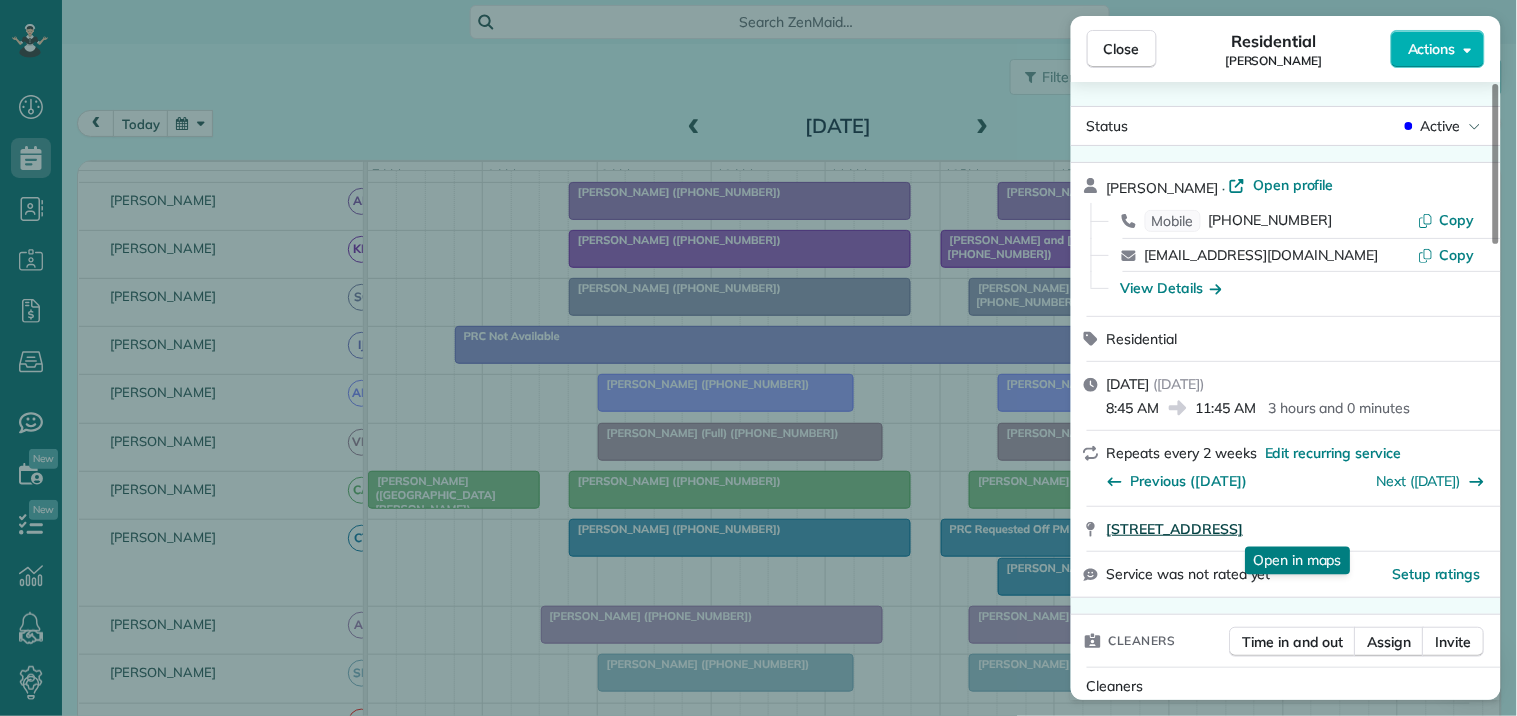 click on "315 Piedmont Drive Senoia GA 30276" at bounding box center [1175, 529] 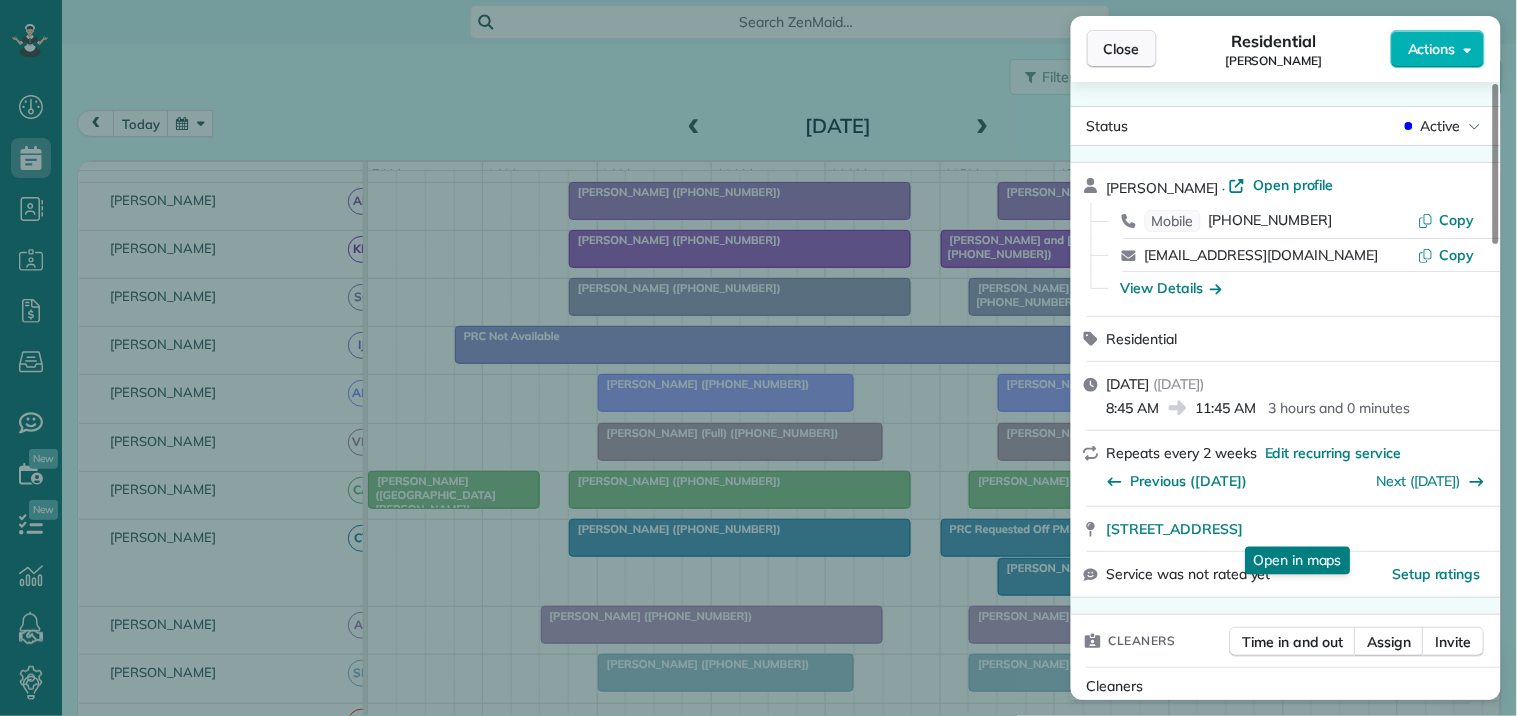 click on "Close" at bounding box center (1122, 49) 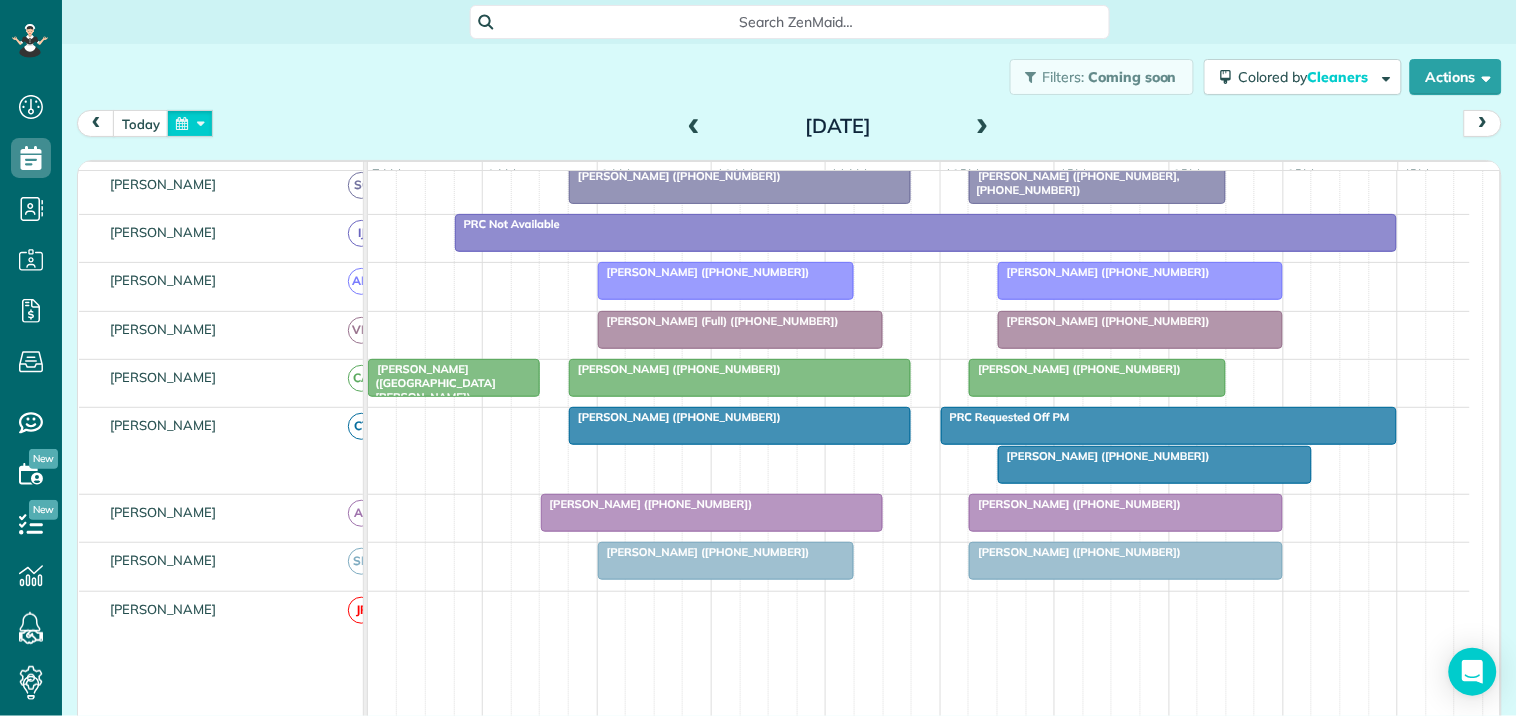 click at bounding box center [190, 123] 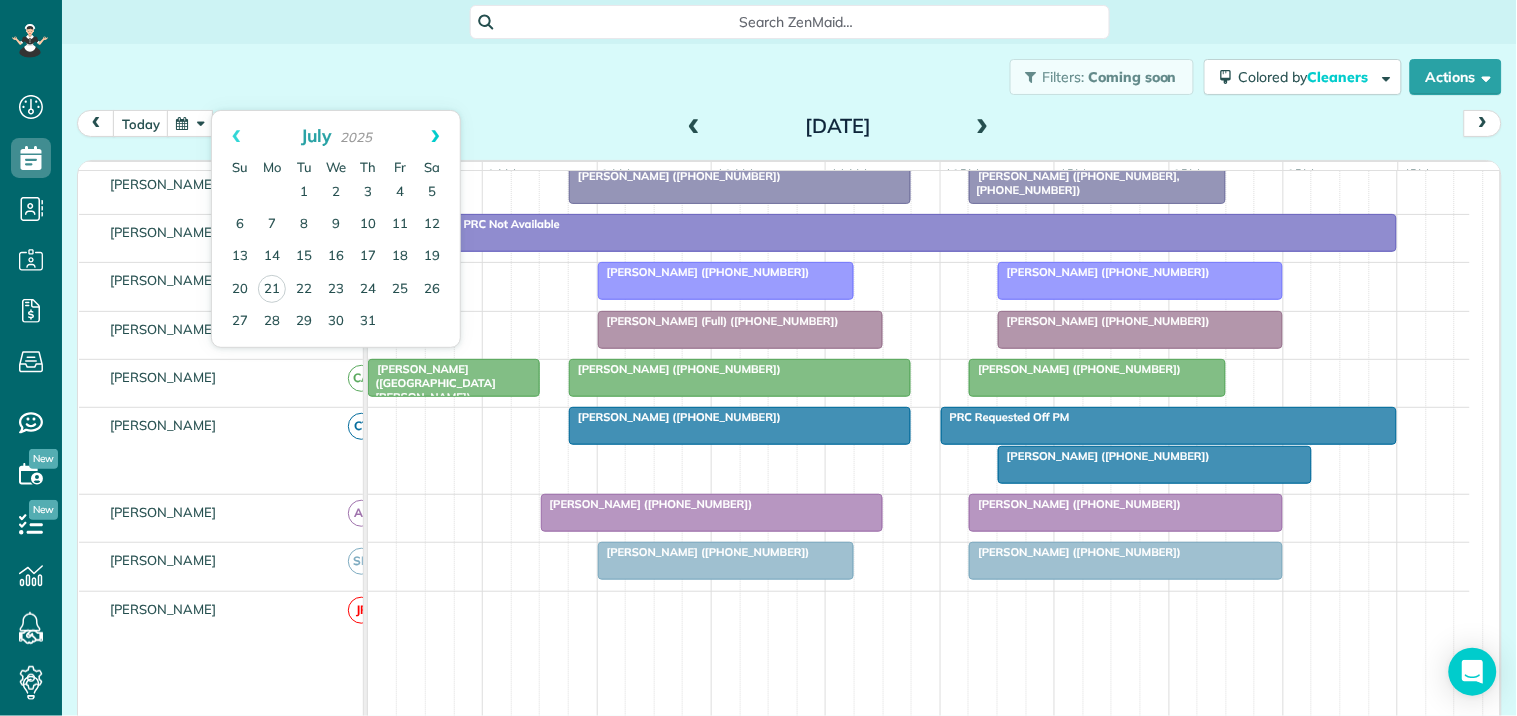 click on "Next" at bounding box center [435, 136] 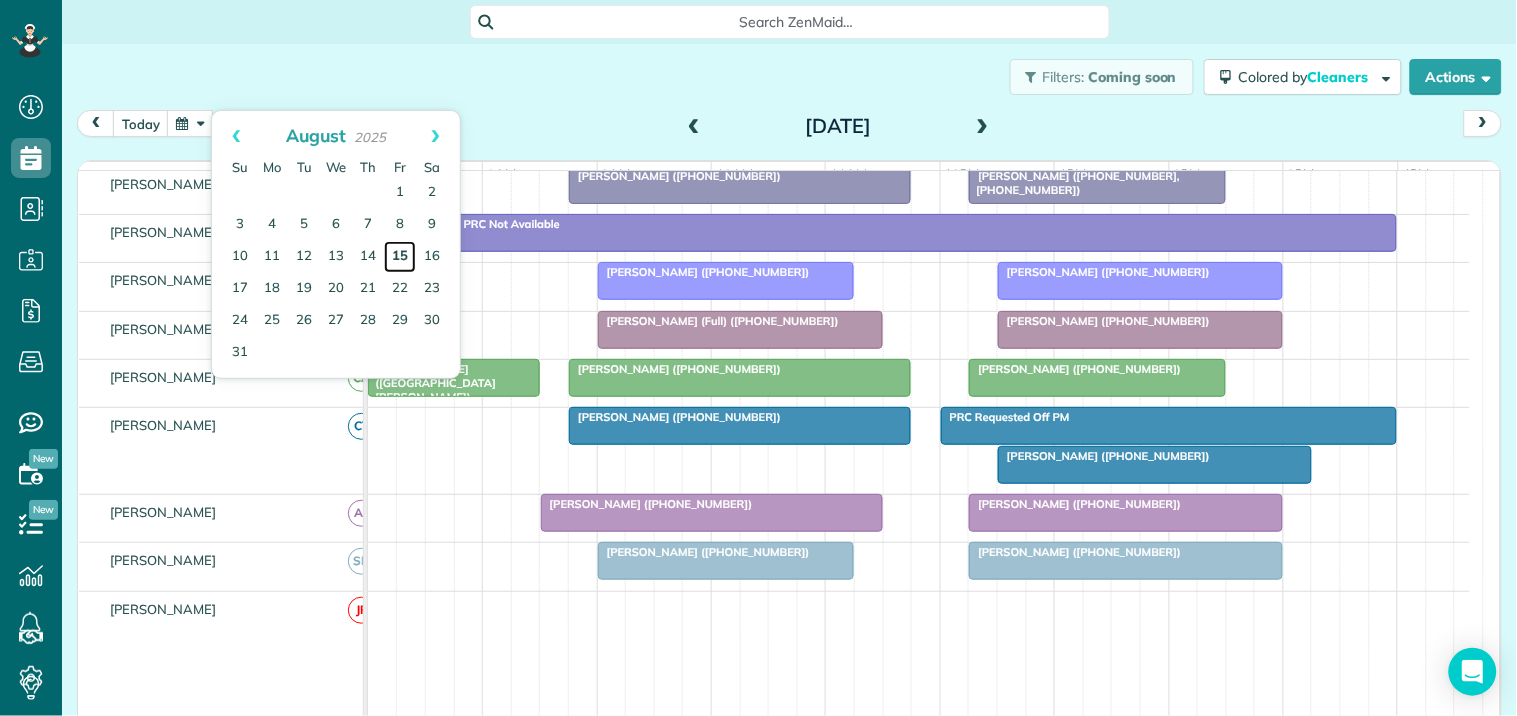 click on "15" at bounding box center [400, 257] 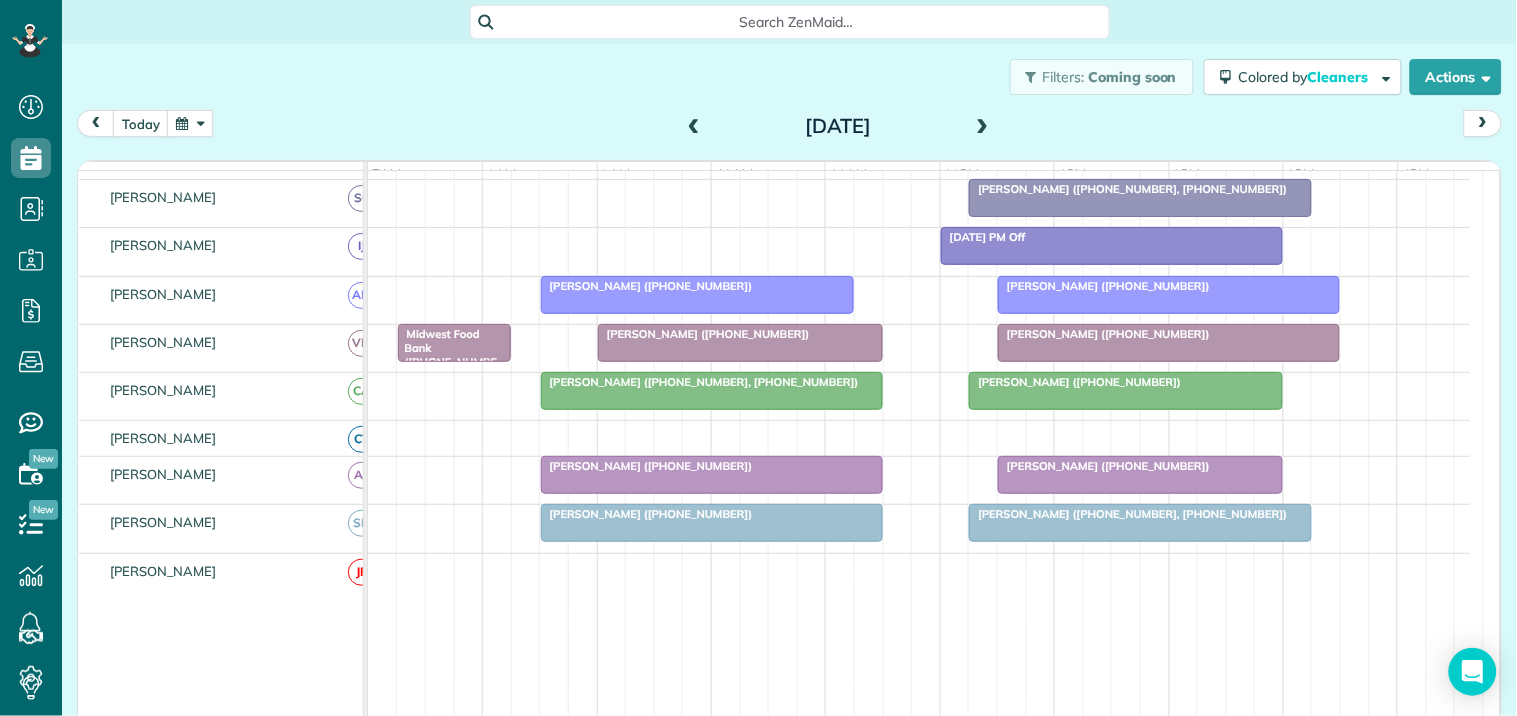 click at bounding box center (1140, 523) 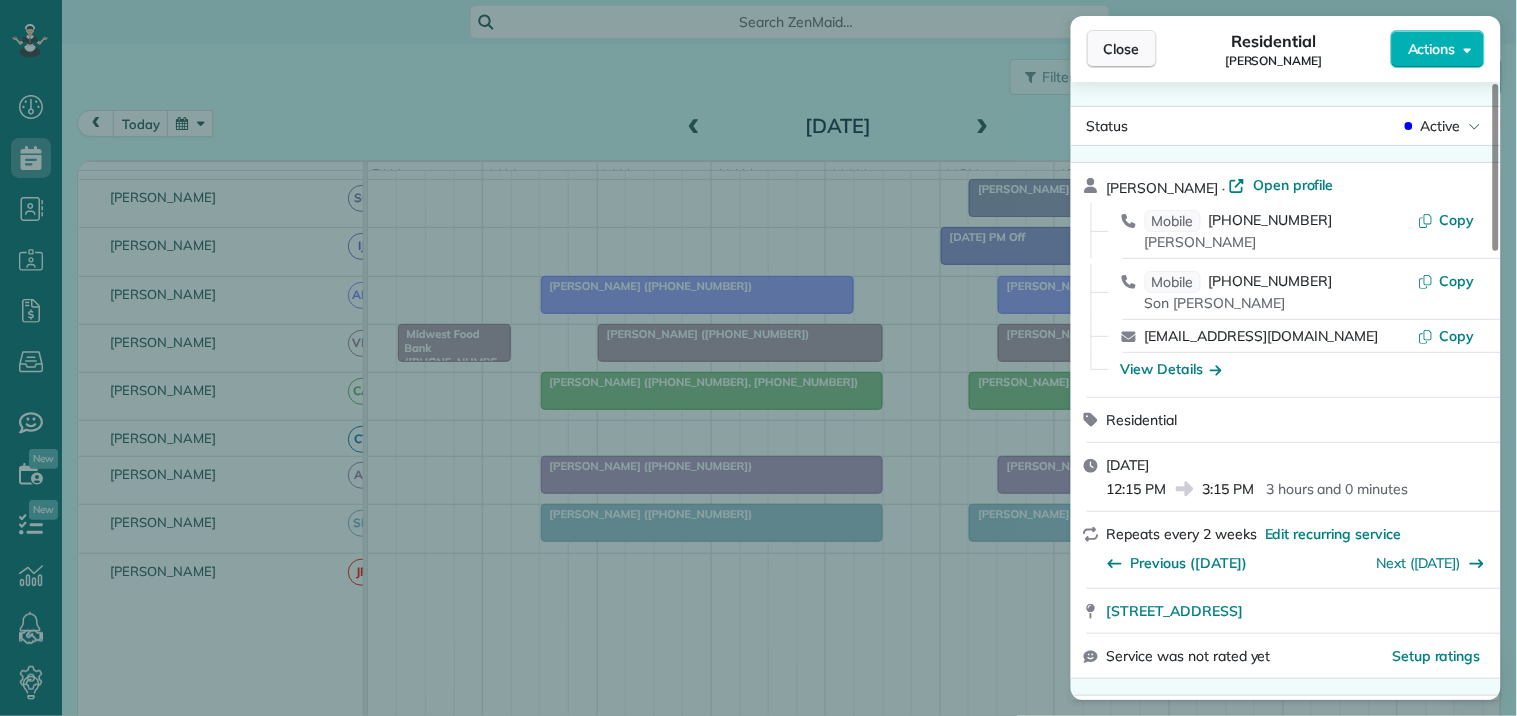 click on "Close" at bounding box center [1122, 49] 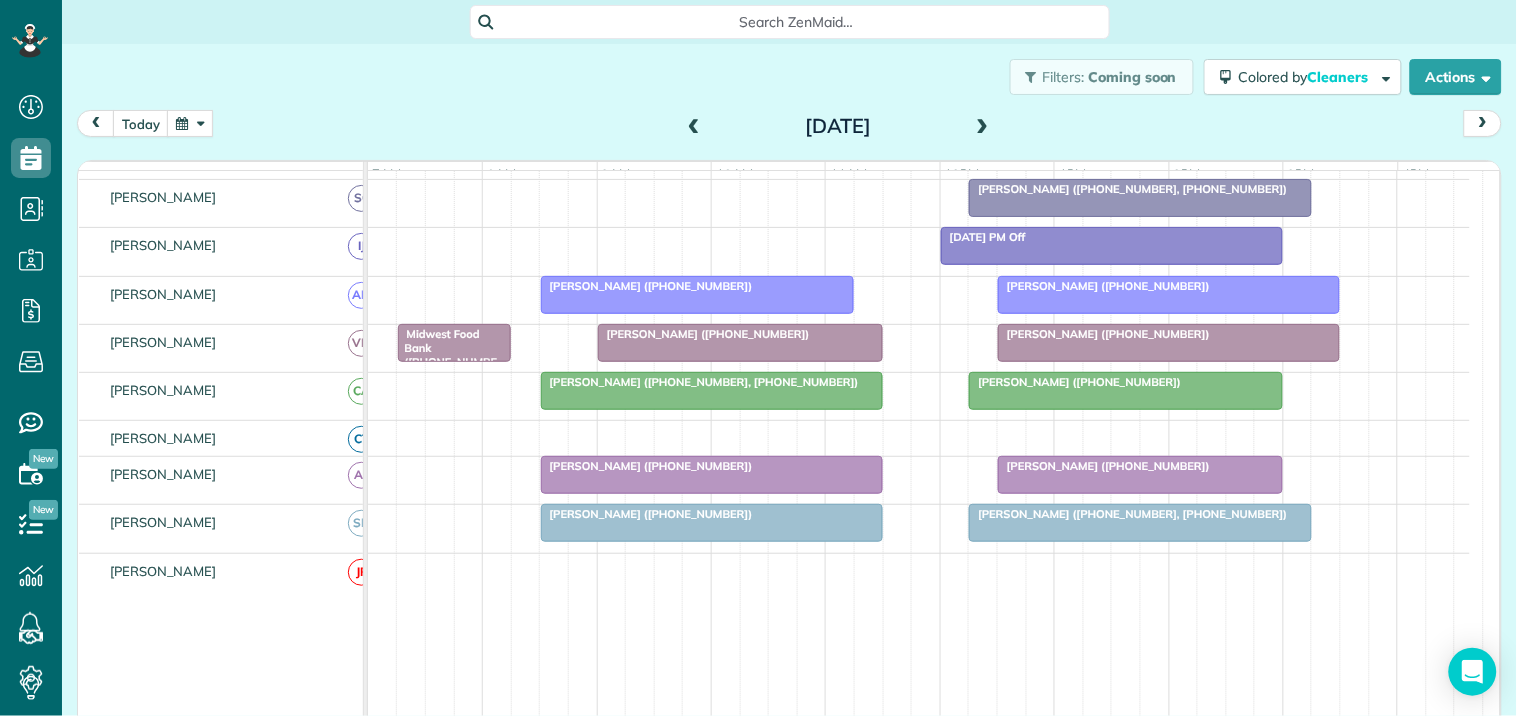 click at bounding box center [190, 123] 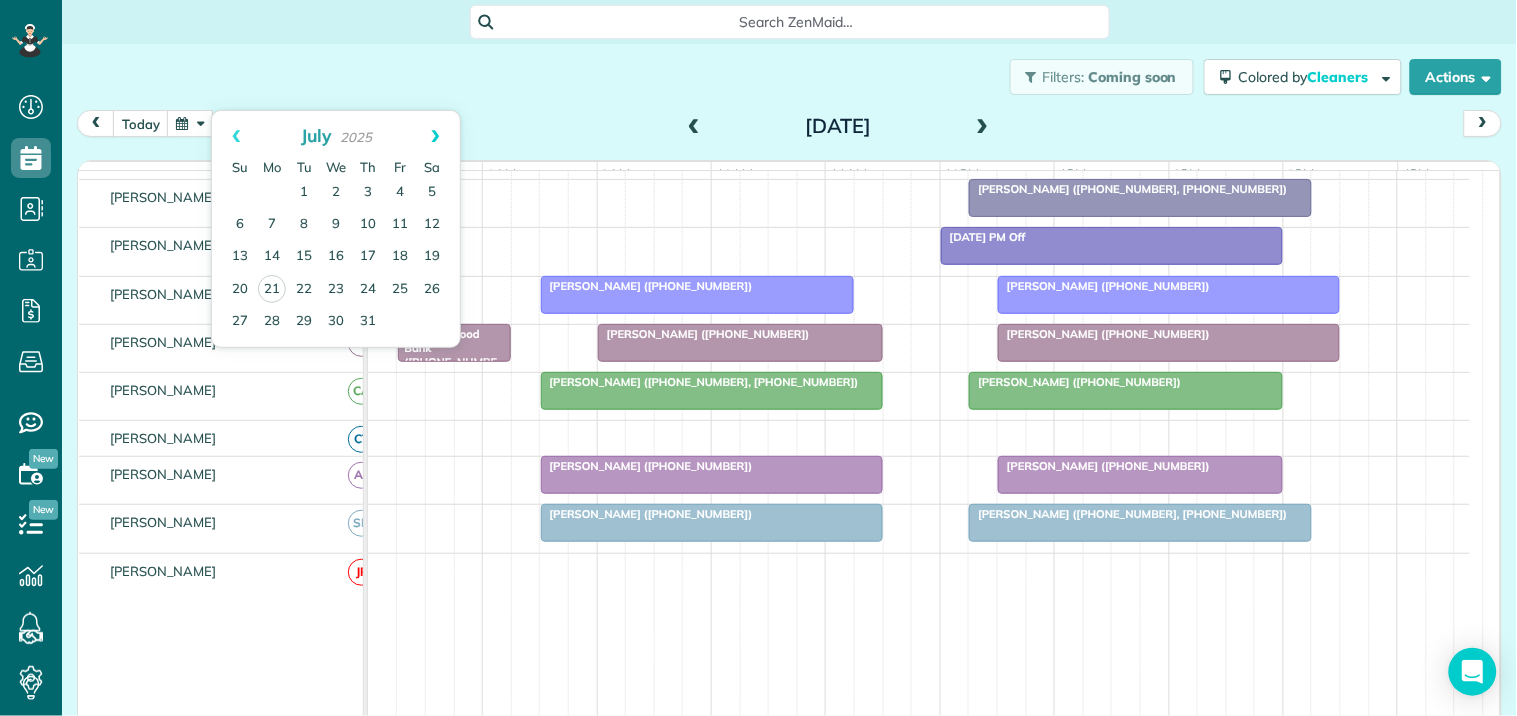 click on "Next" at bounding box center (435, 136) 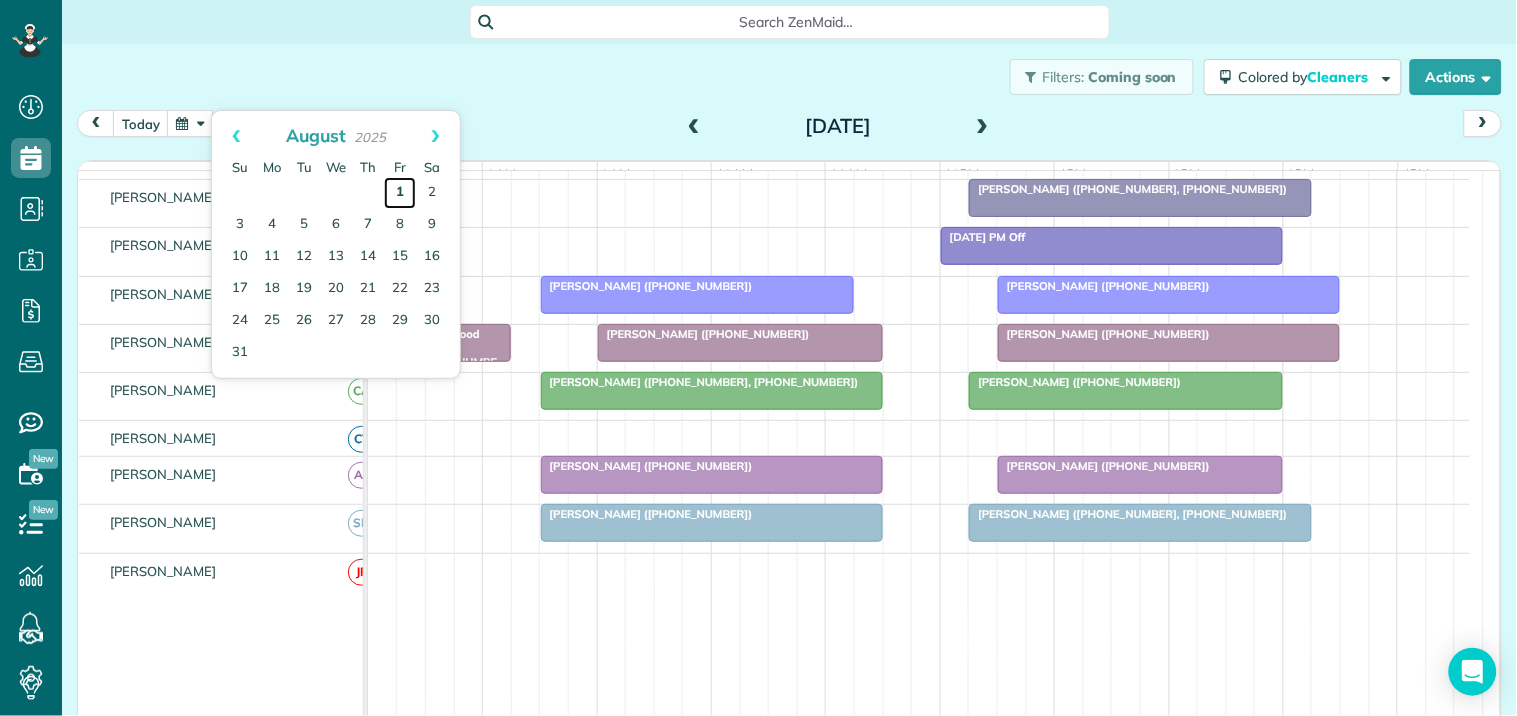click on "1" at bounding box center (400, 193) 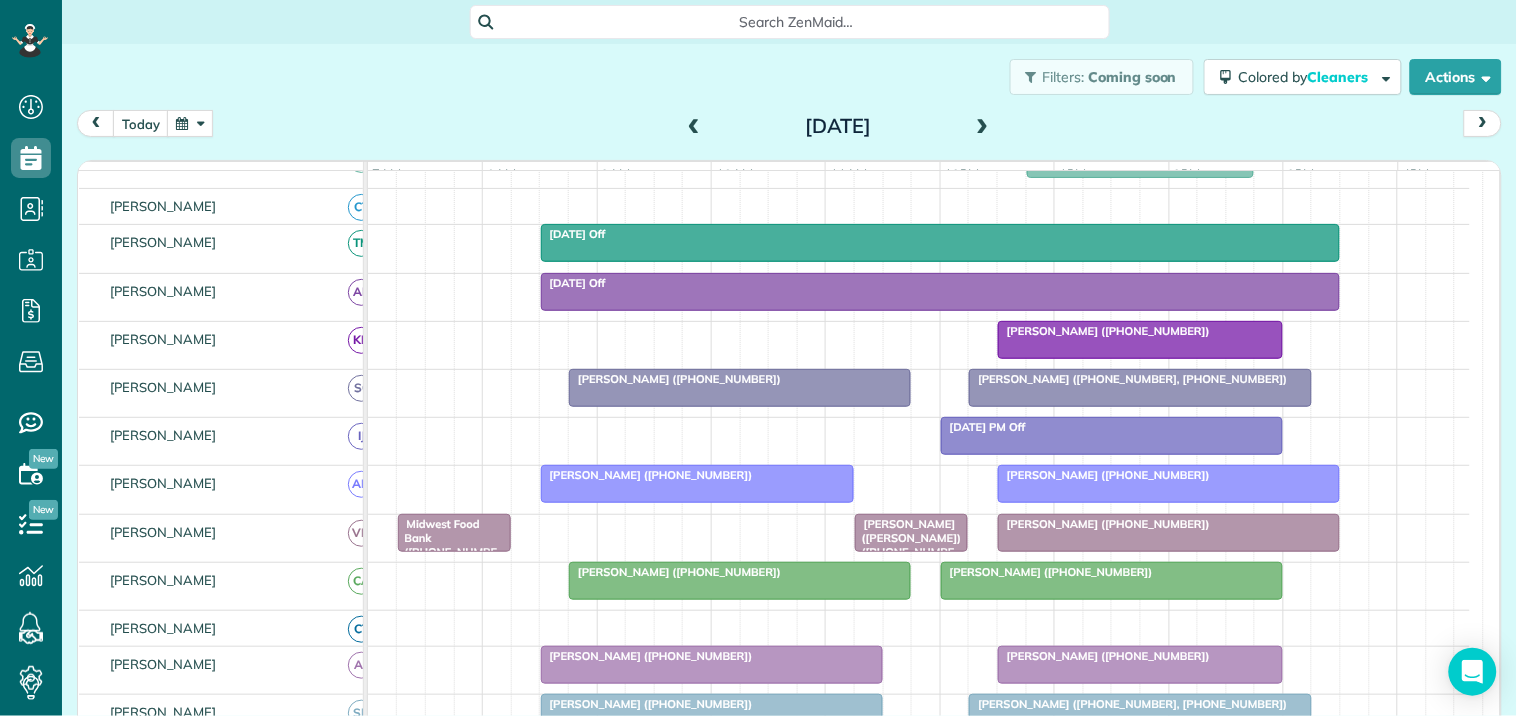 scroll, scrollTop: 584, scrollLeft: 0, axis: vertical 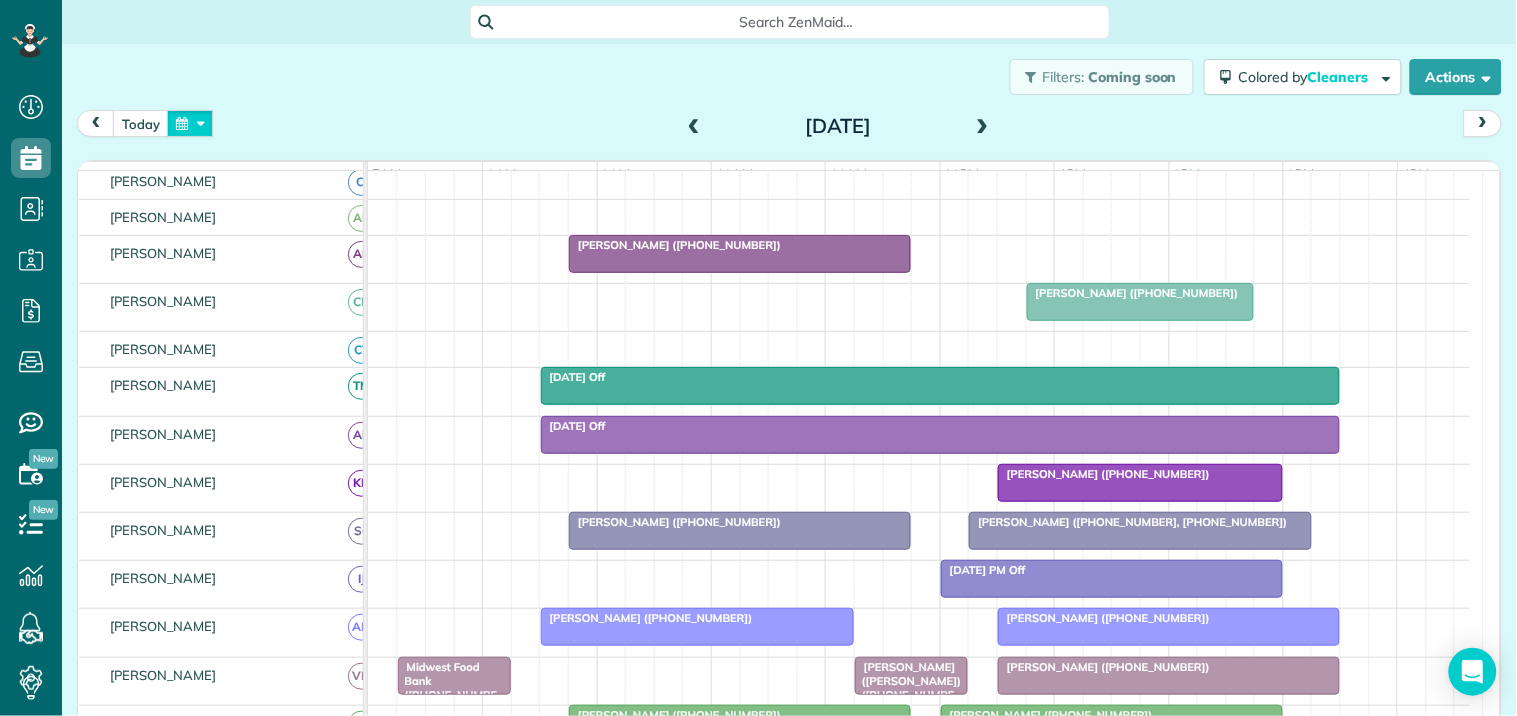 click at bounding box center [190, 123] 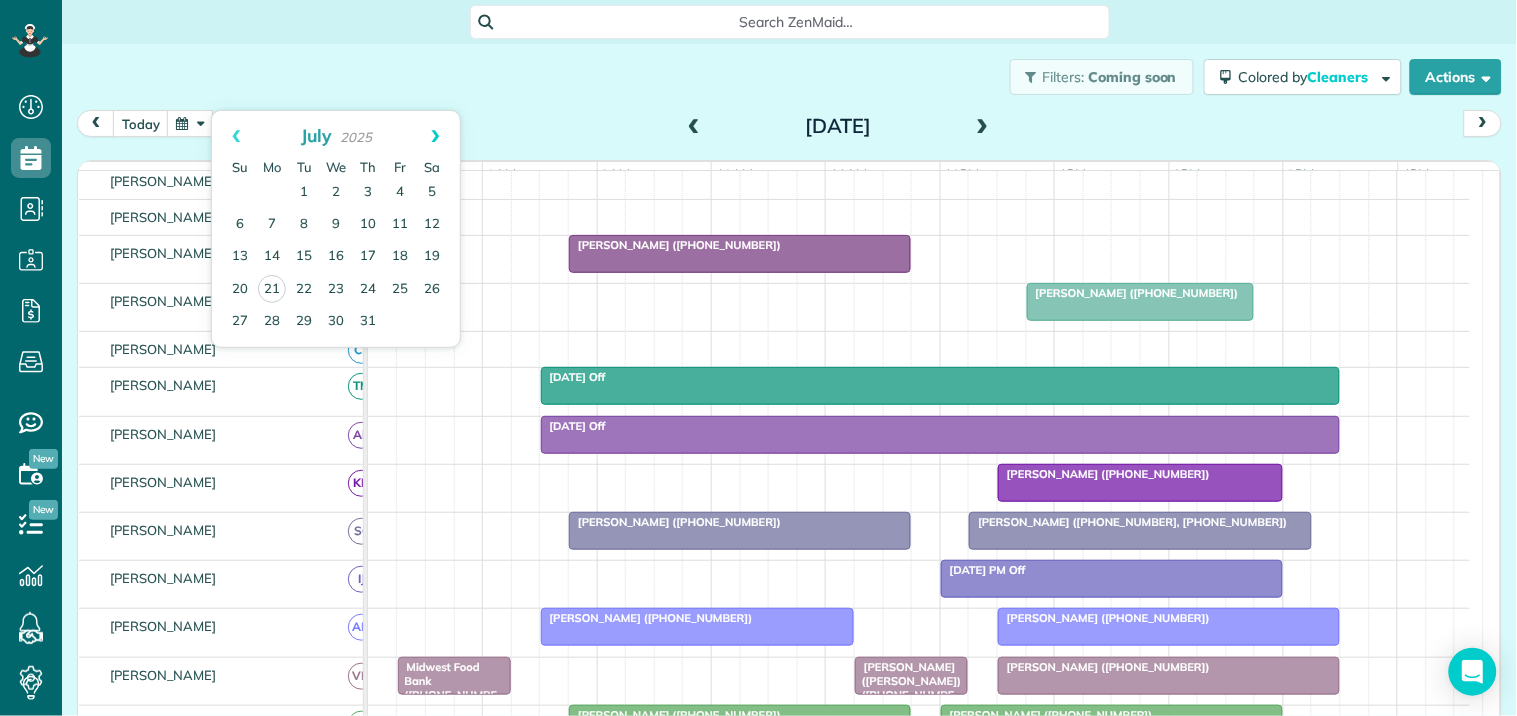 click on "Next" at bounding box center (435, 136) 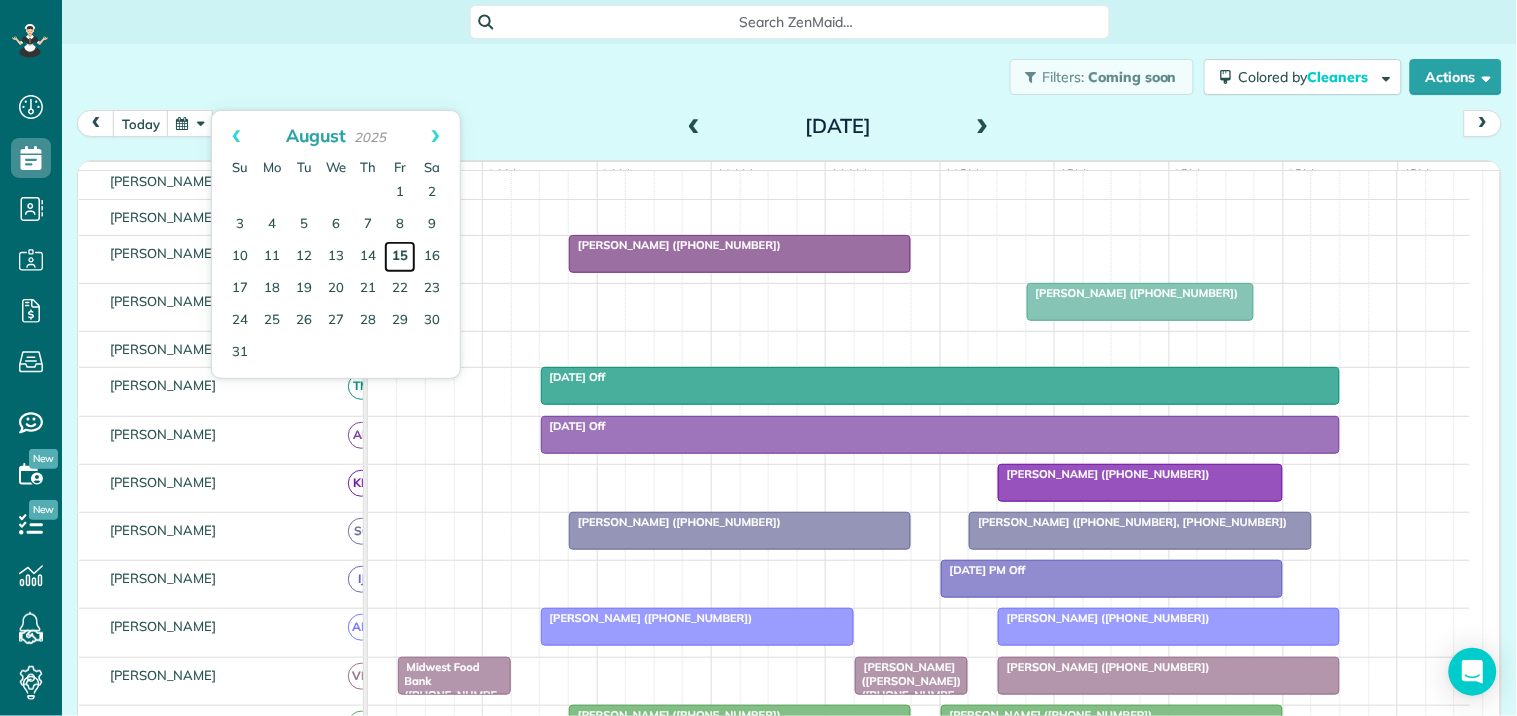 click on "15" at bounding box center [400, 257] 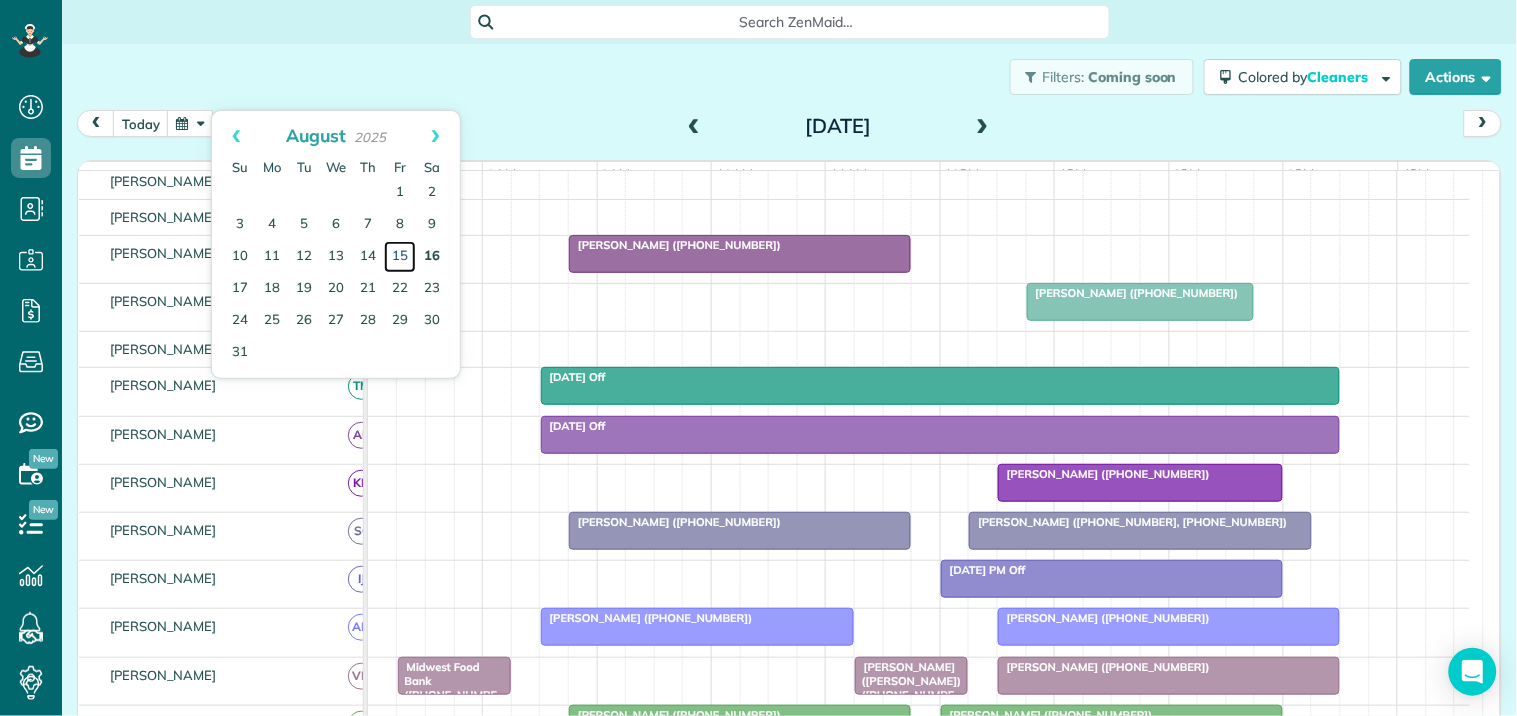 scroll, scrollTop: 121, scrollLeft: 0, axis: vertical 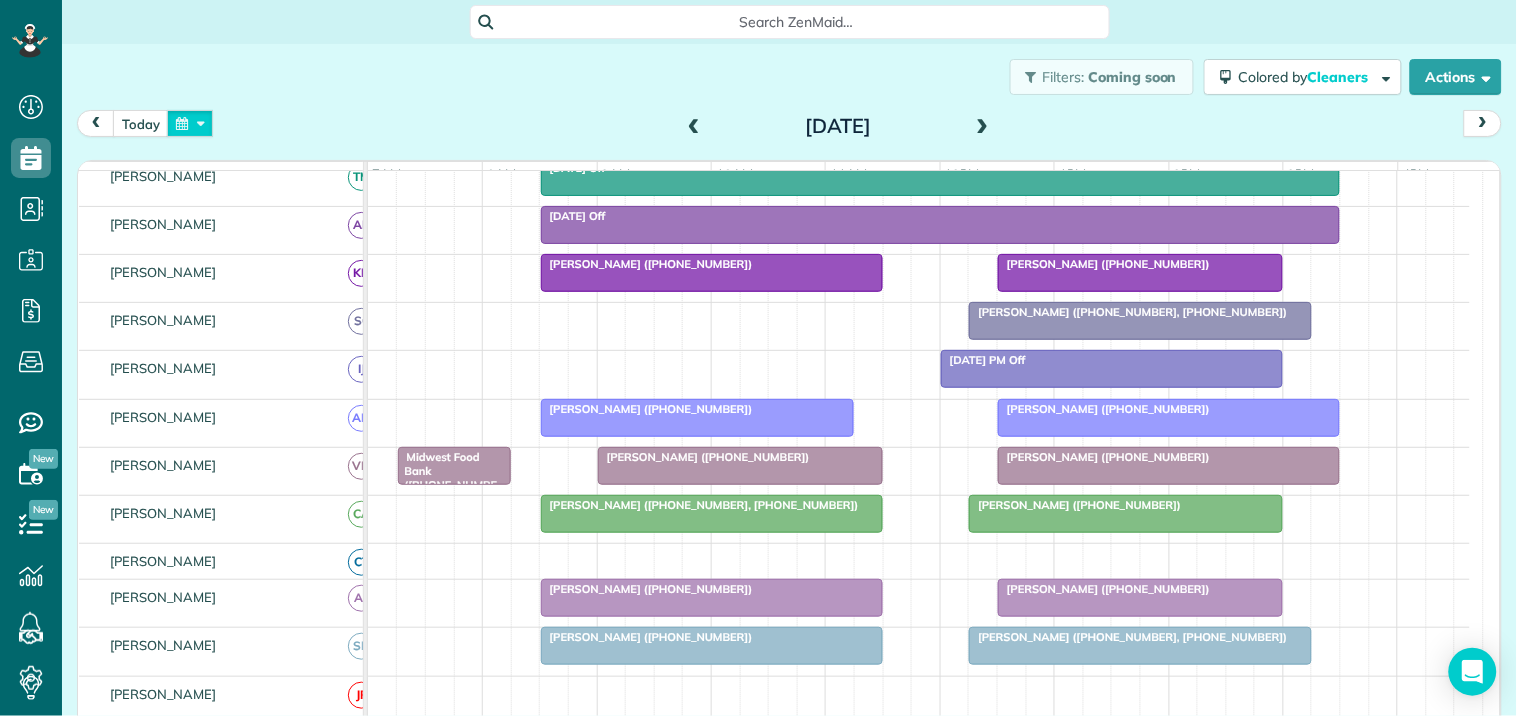 click at bounding box center [190, 123] 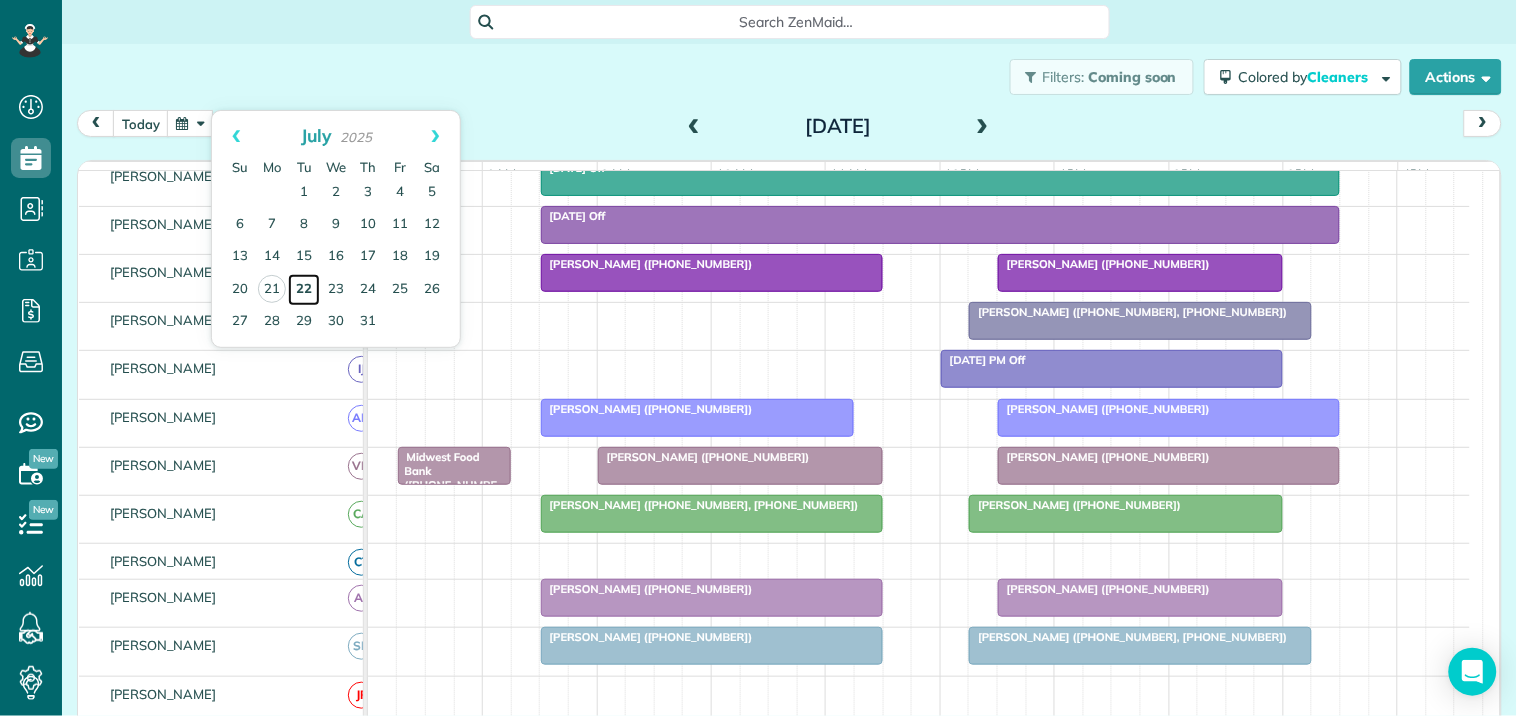 click on "22" at bounding box center (304, 290) 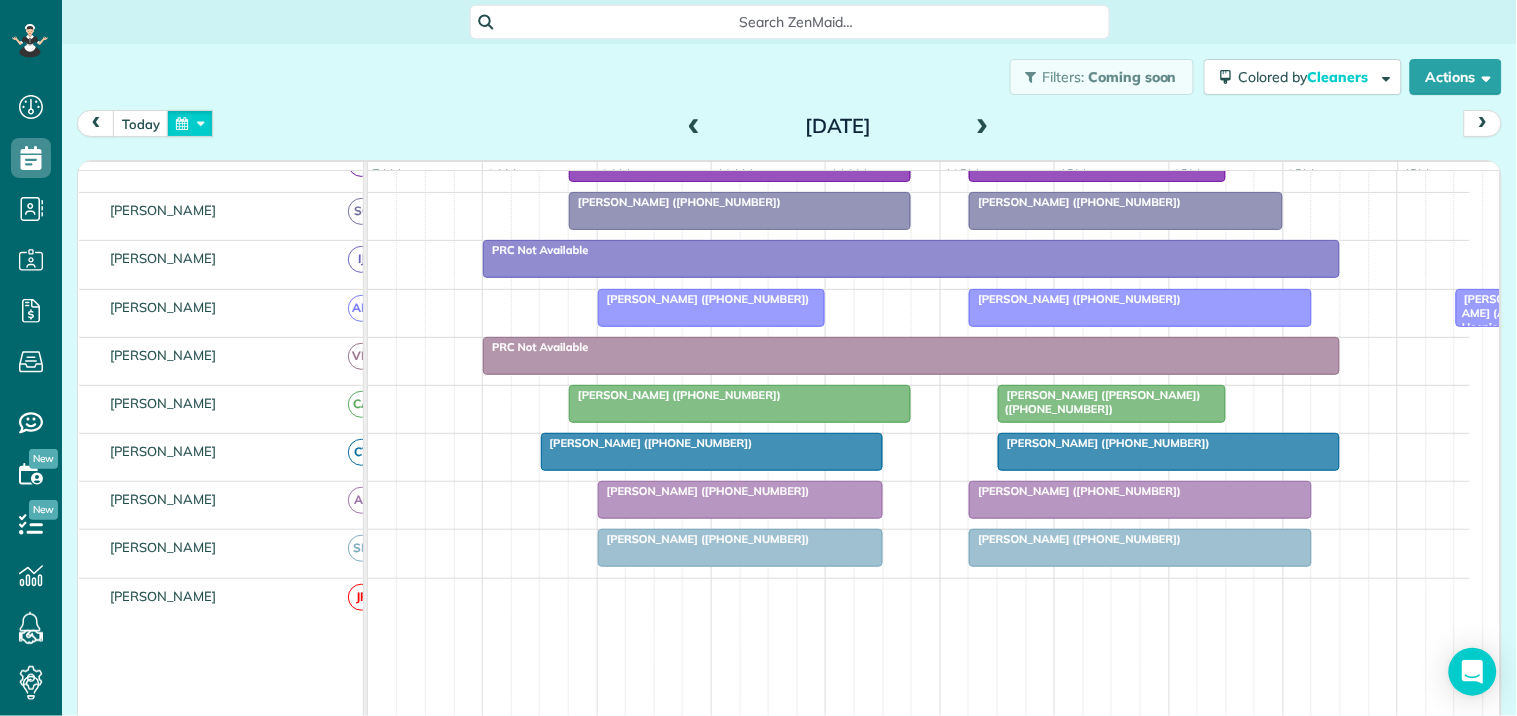 click at bounding box center (190, 123) 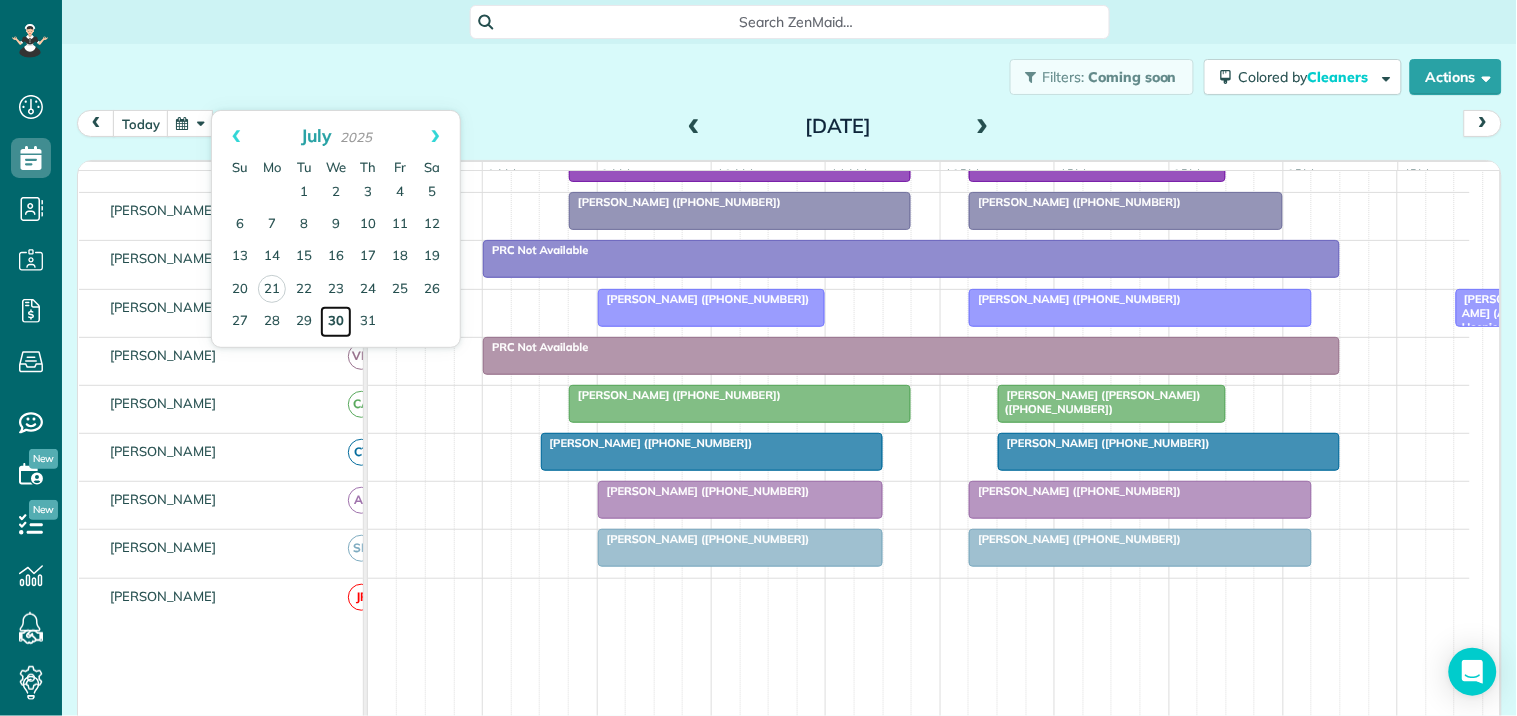 click on "30" at bounding box center (336, 322) 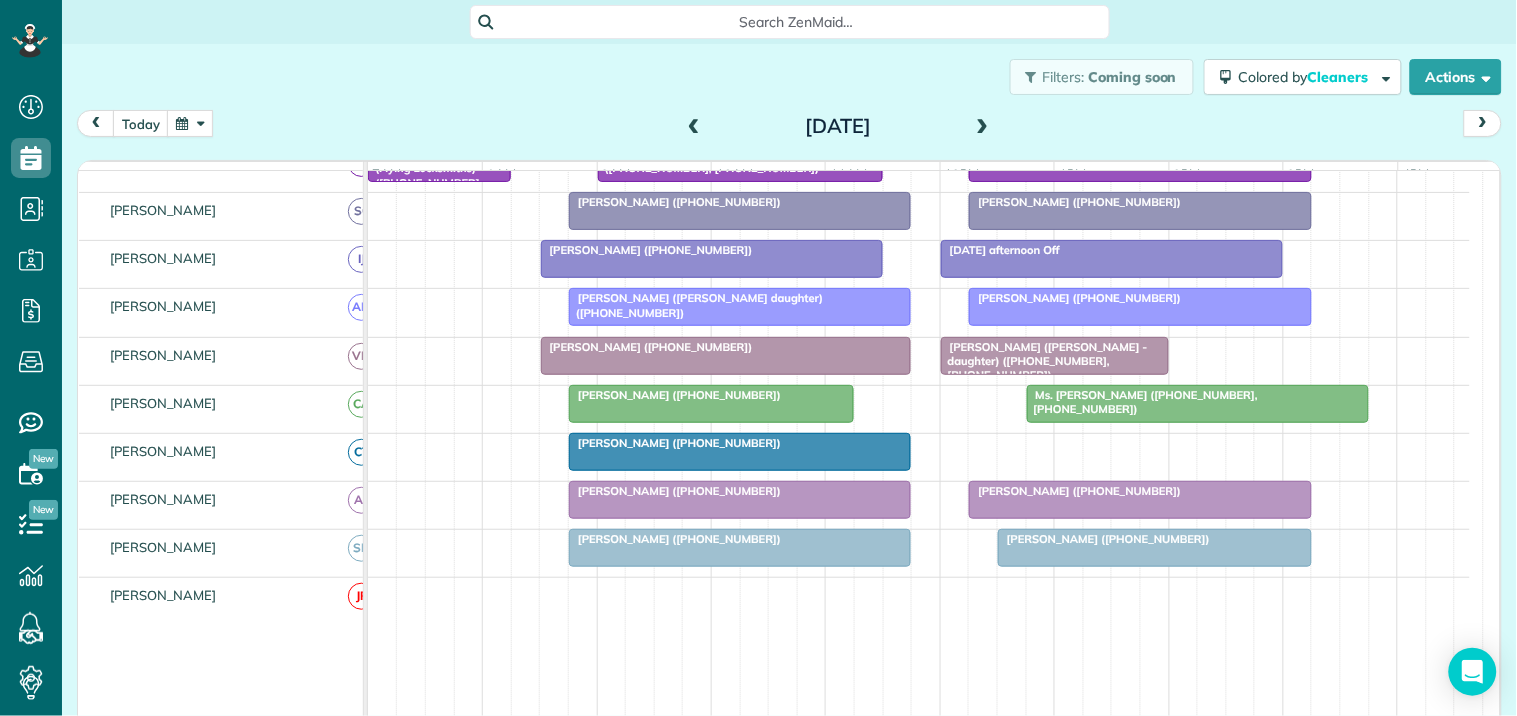 click at bounding box center (190, 123) 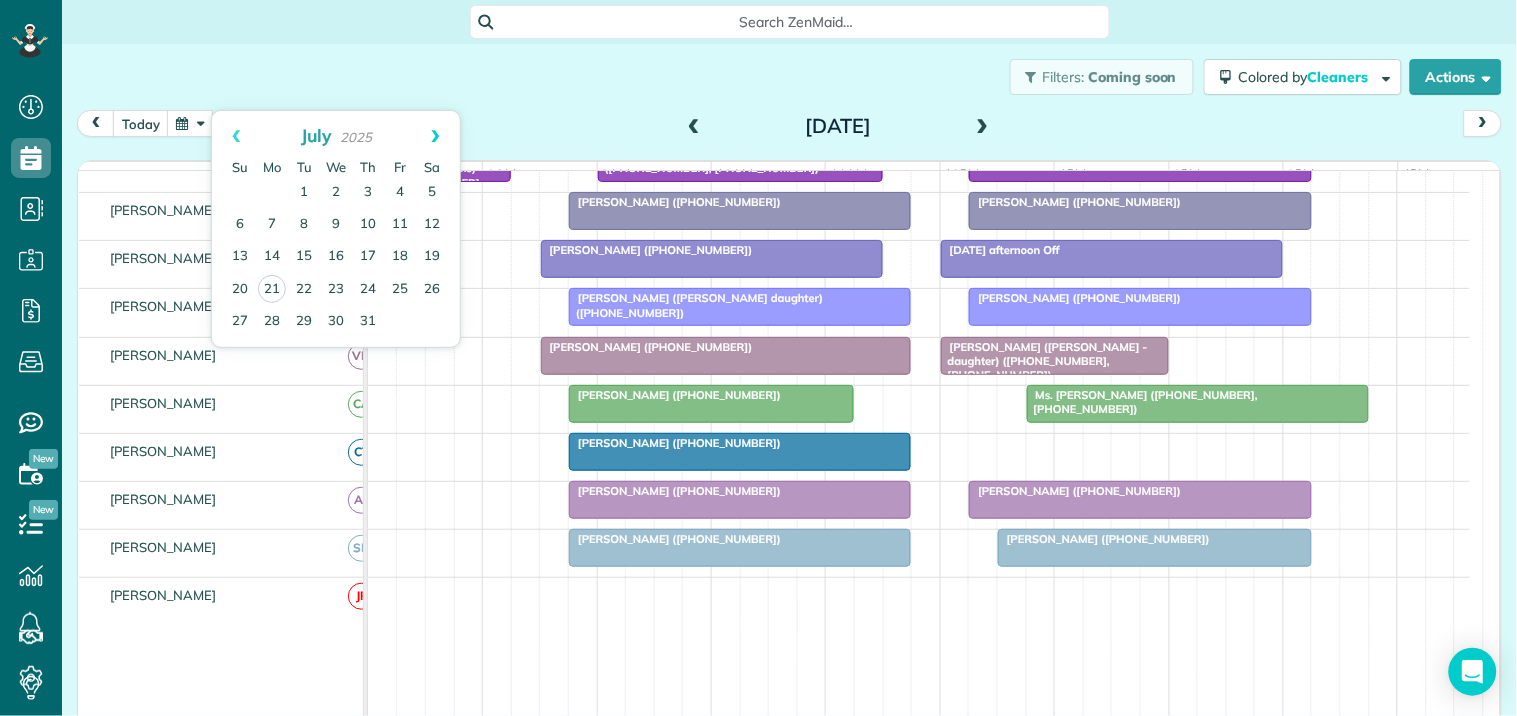 click on "Next" at bounding box center [435, 136] 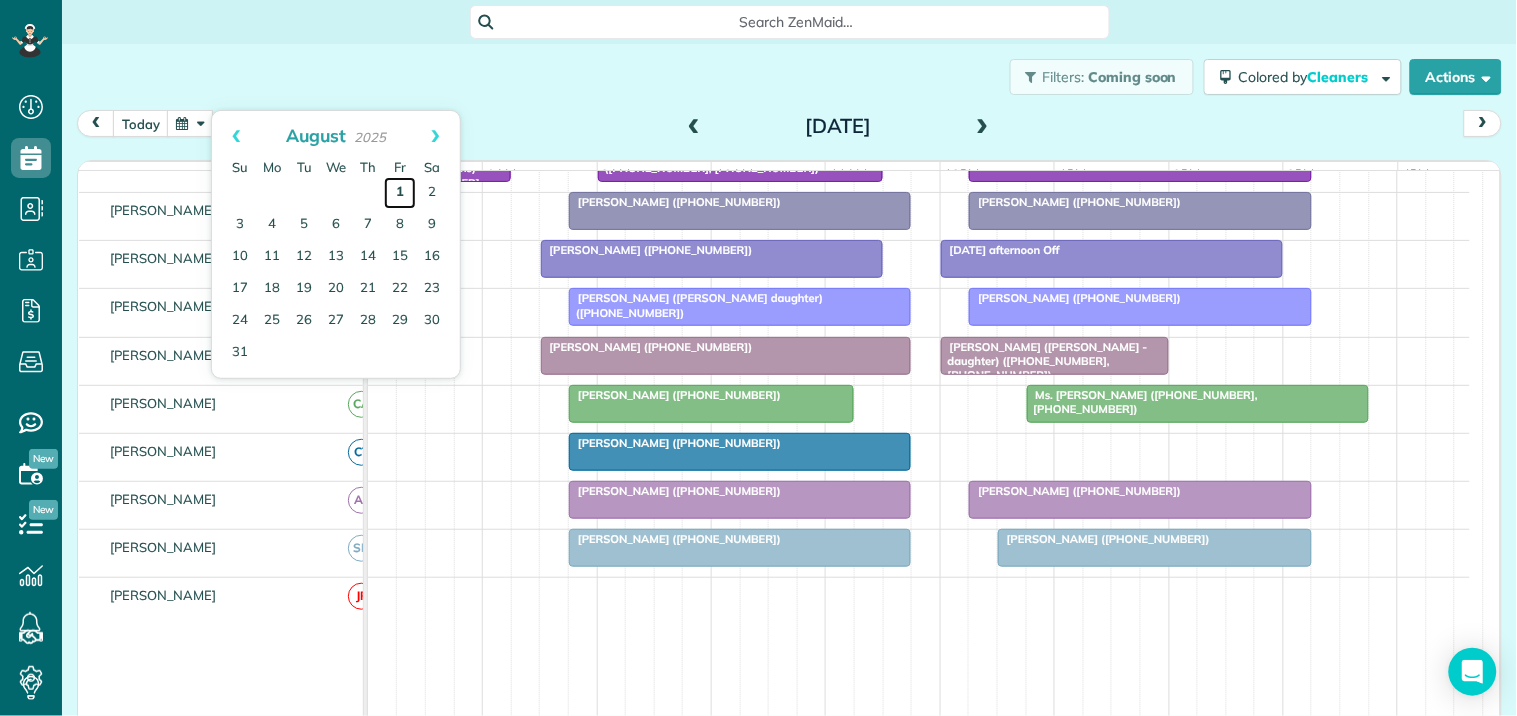 click on "1" at bounding box center (400, 193) 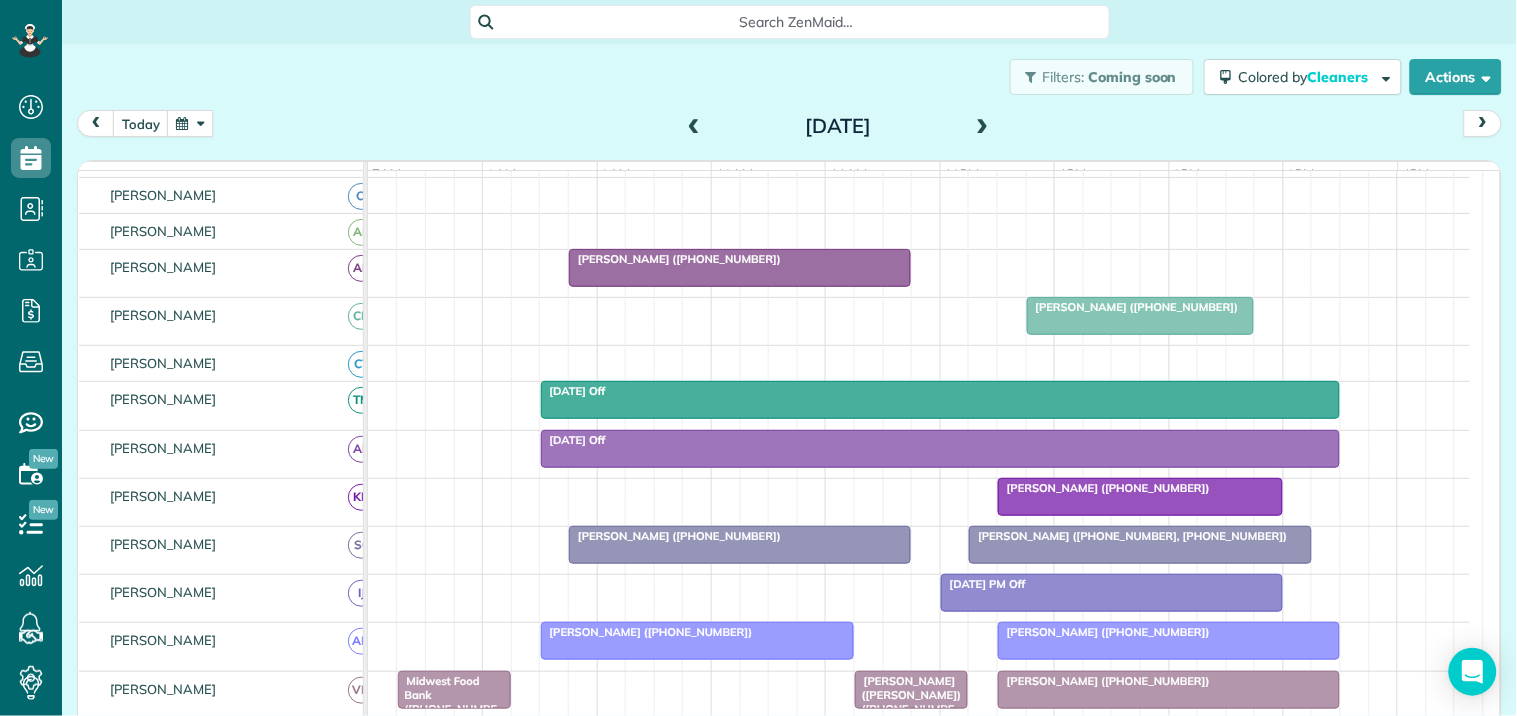 click at bounding box center [190, 123] 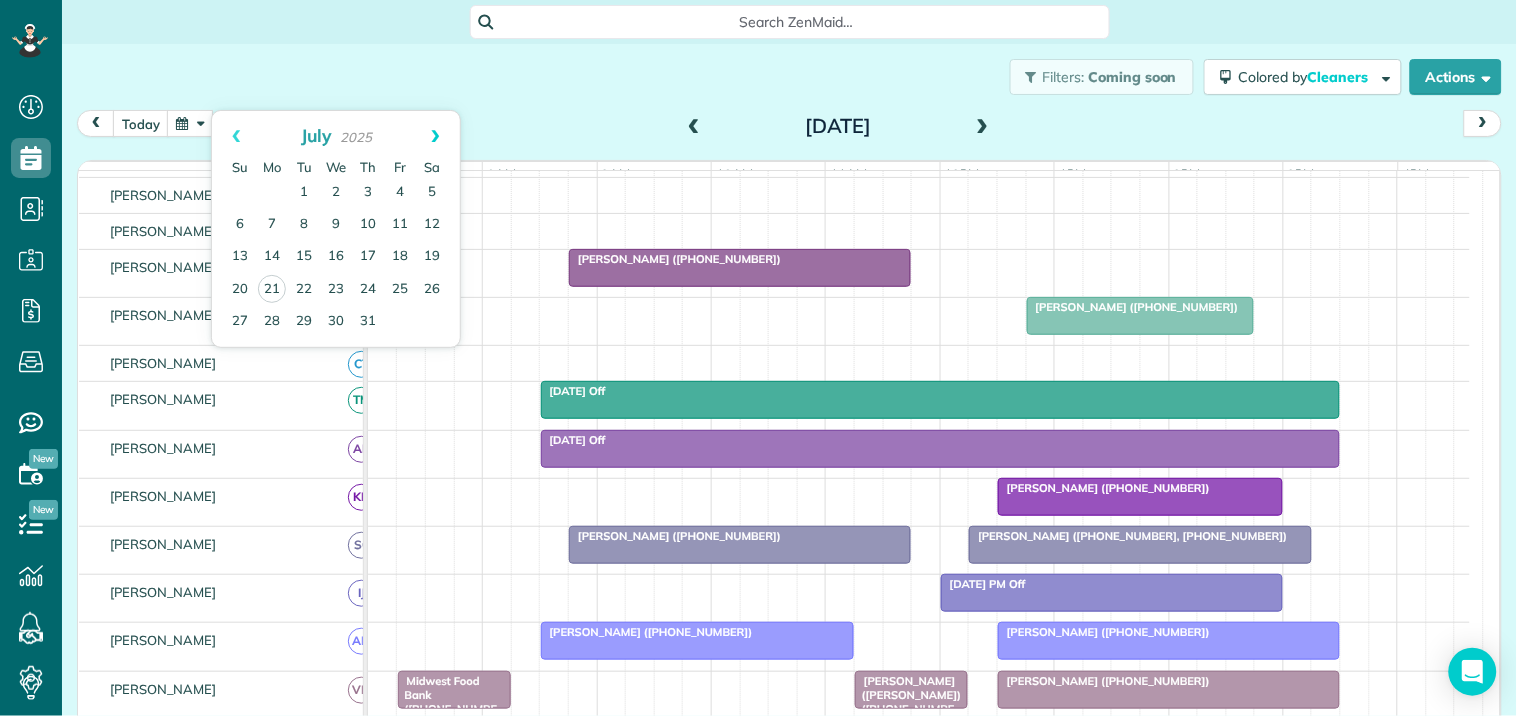 click on "Next" at bounding box center [435, 136] 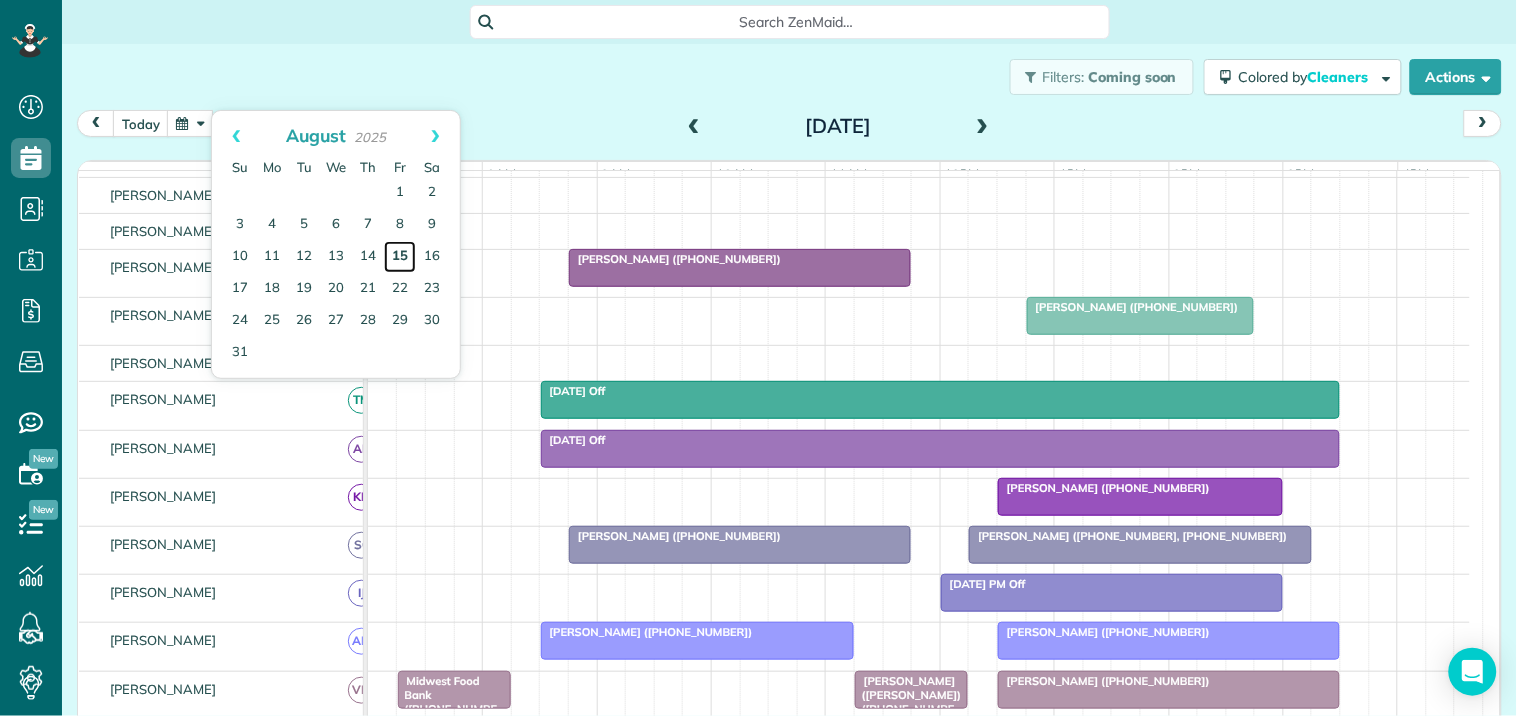 click on "15" at bounding box center (400, 257) 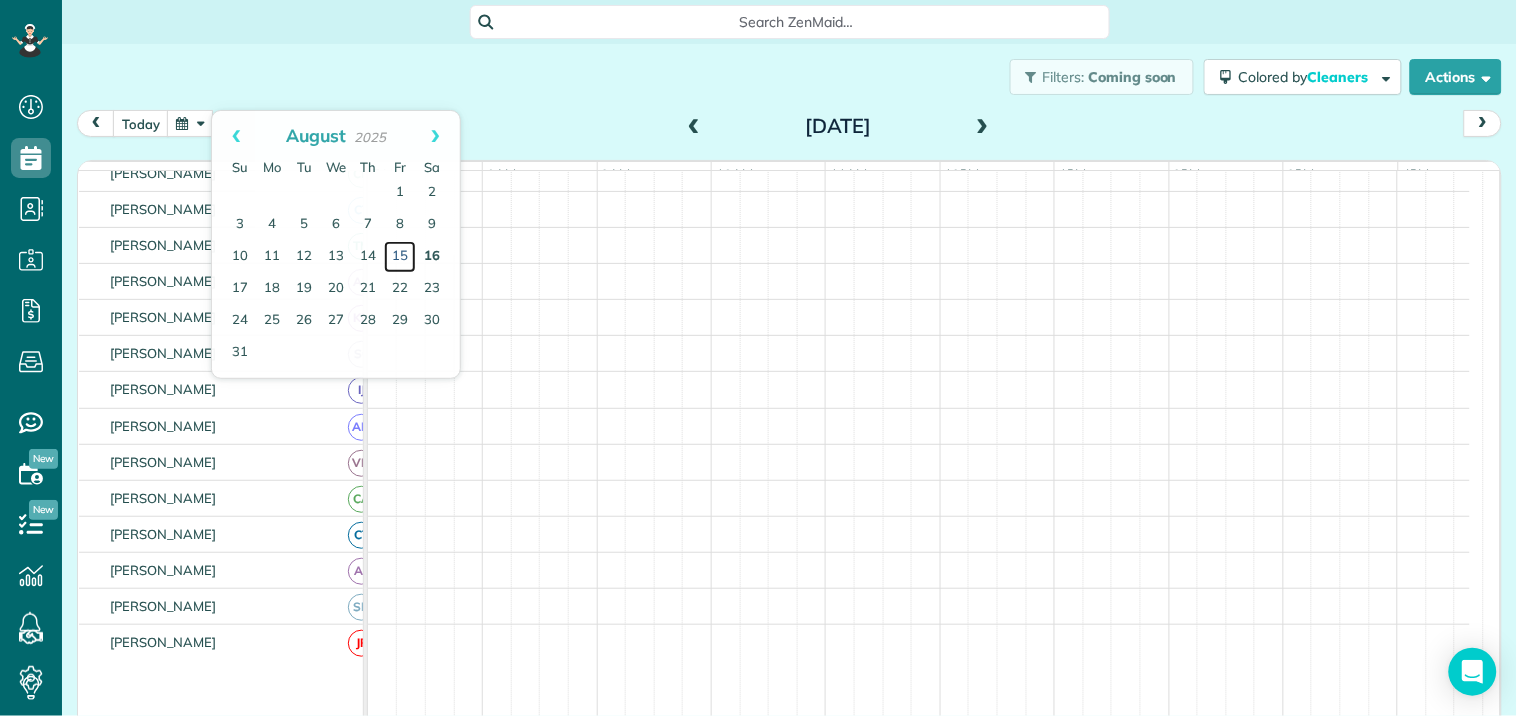 scroll, scrollTop: 107, scrollLeft: 0, axis: vertical 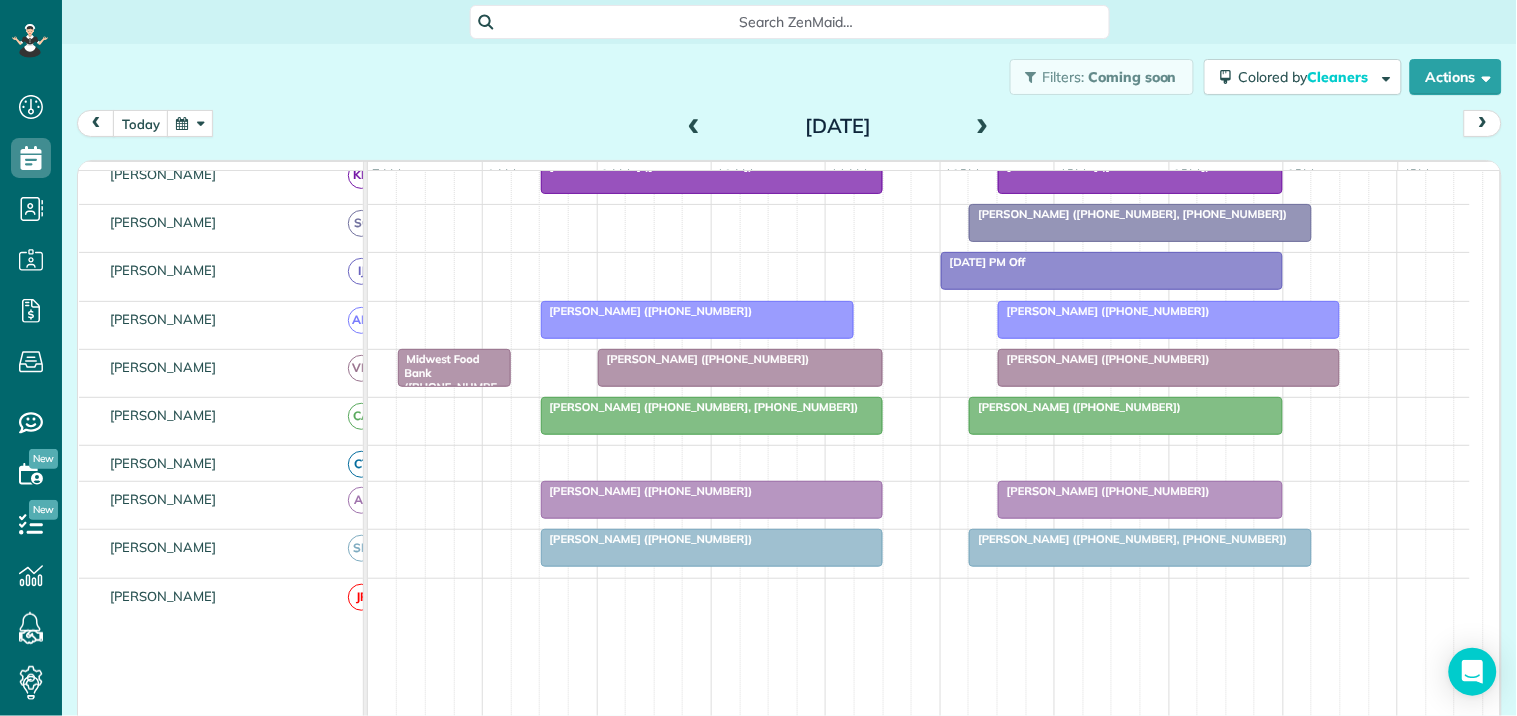 click at bounding box center [190, 123] 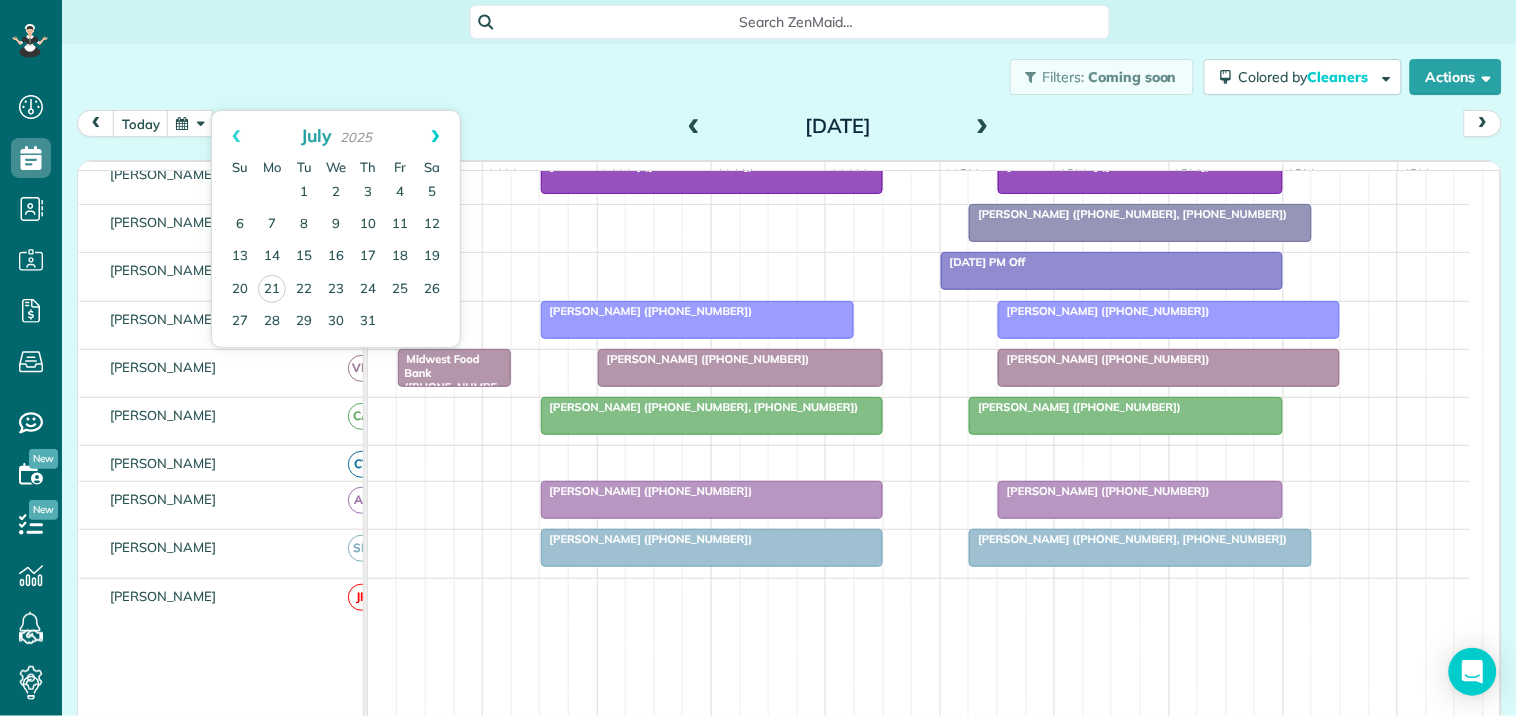 click on "Next" at bounding box center (435, 136) 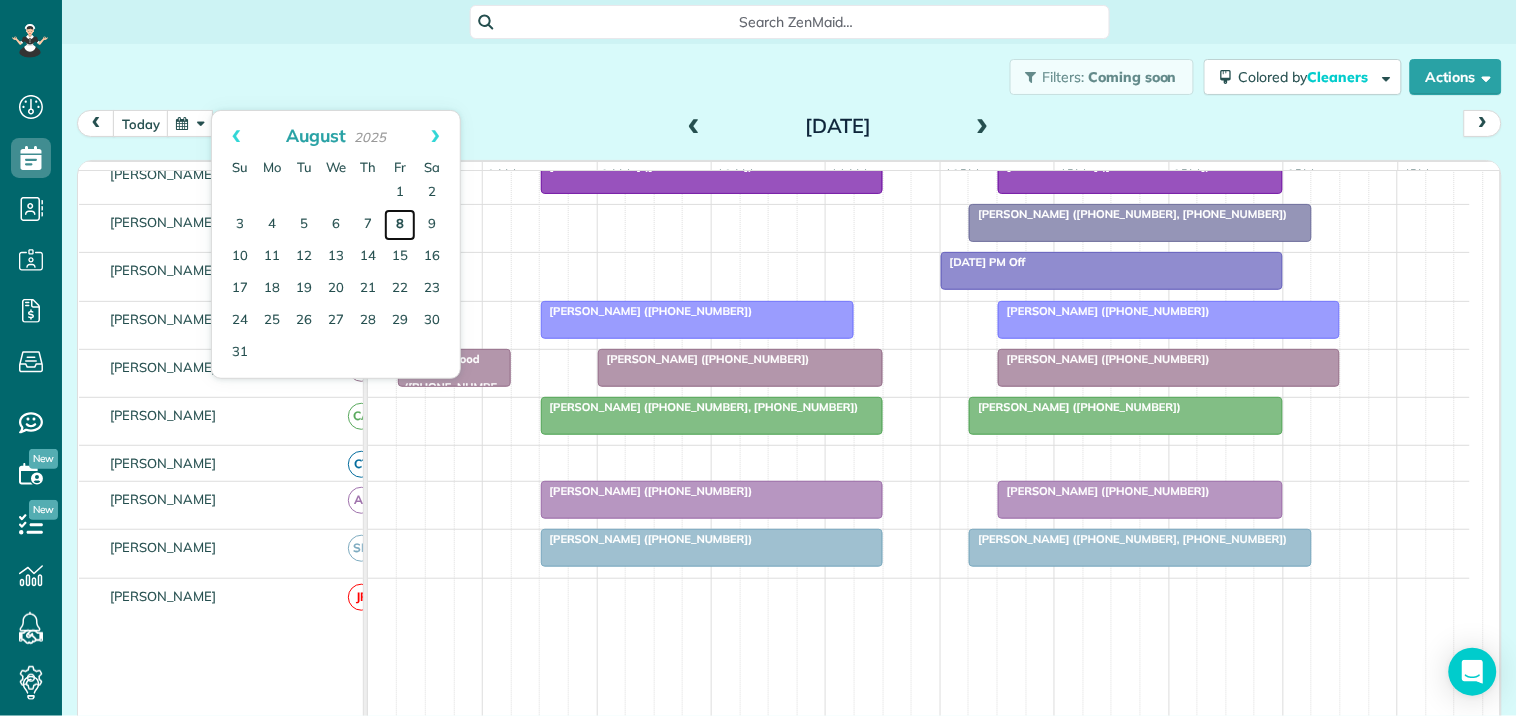 click on "8" at bounding box center [400, 225] 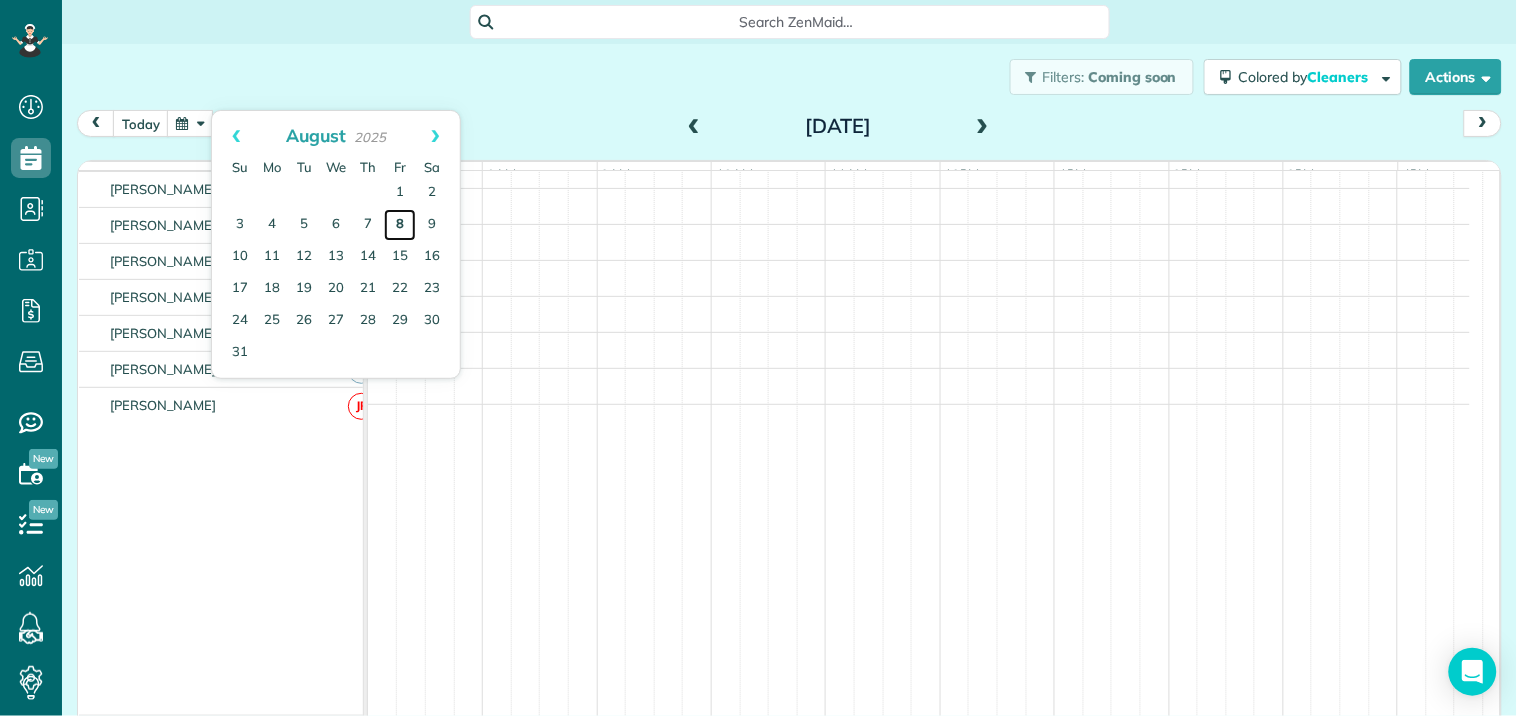 scroll, scrollTop: 368, scrollLeft: 0, axis: vertical 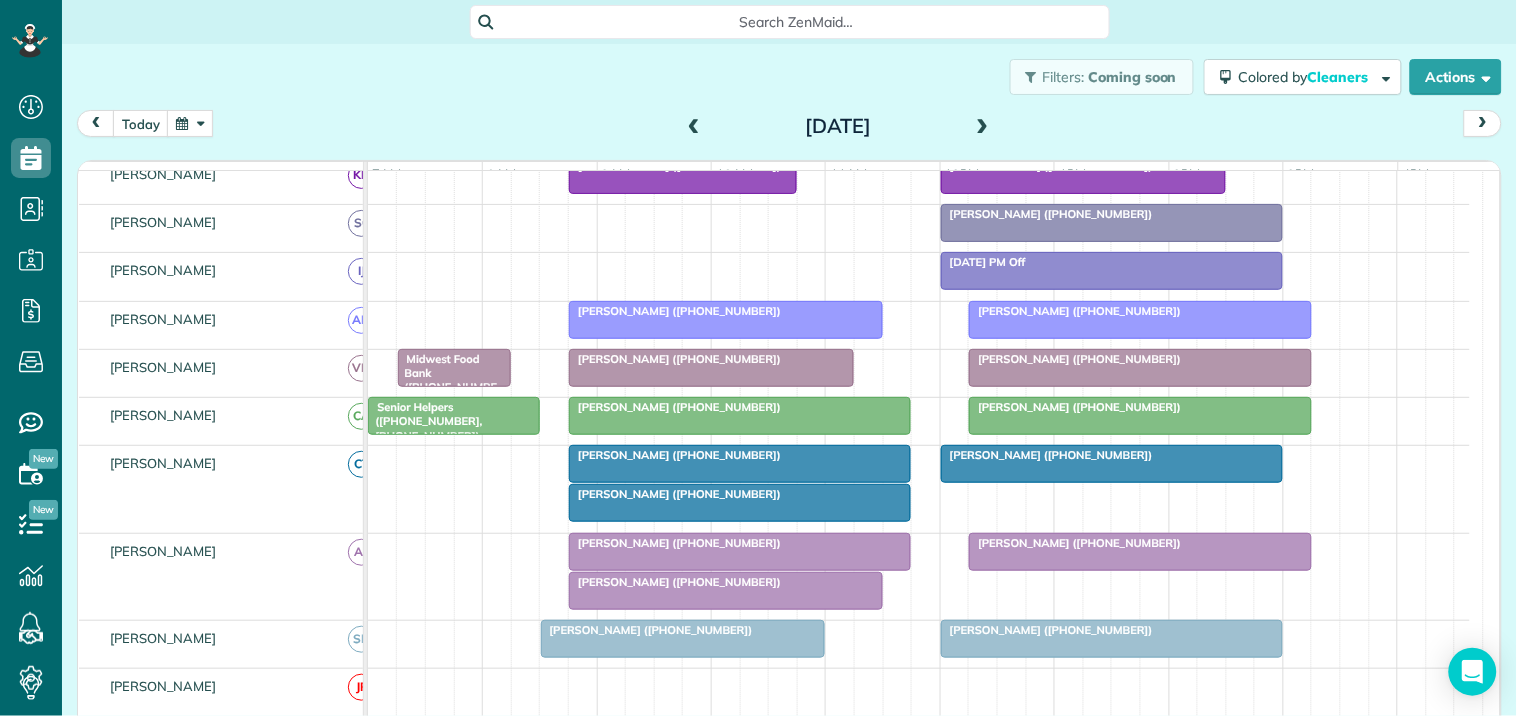 click on "Mary Saunders (+17703293805)" at bounding box center (675, 455) 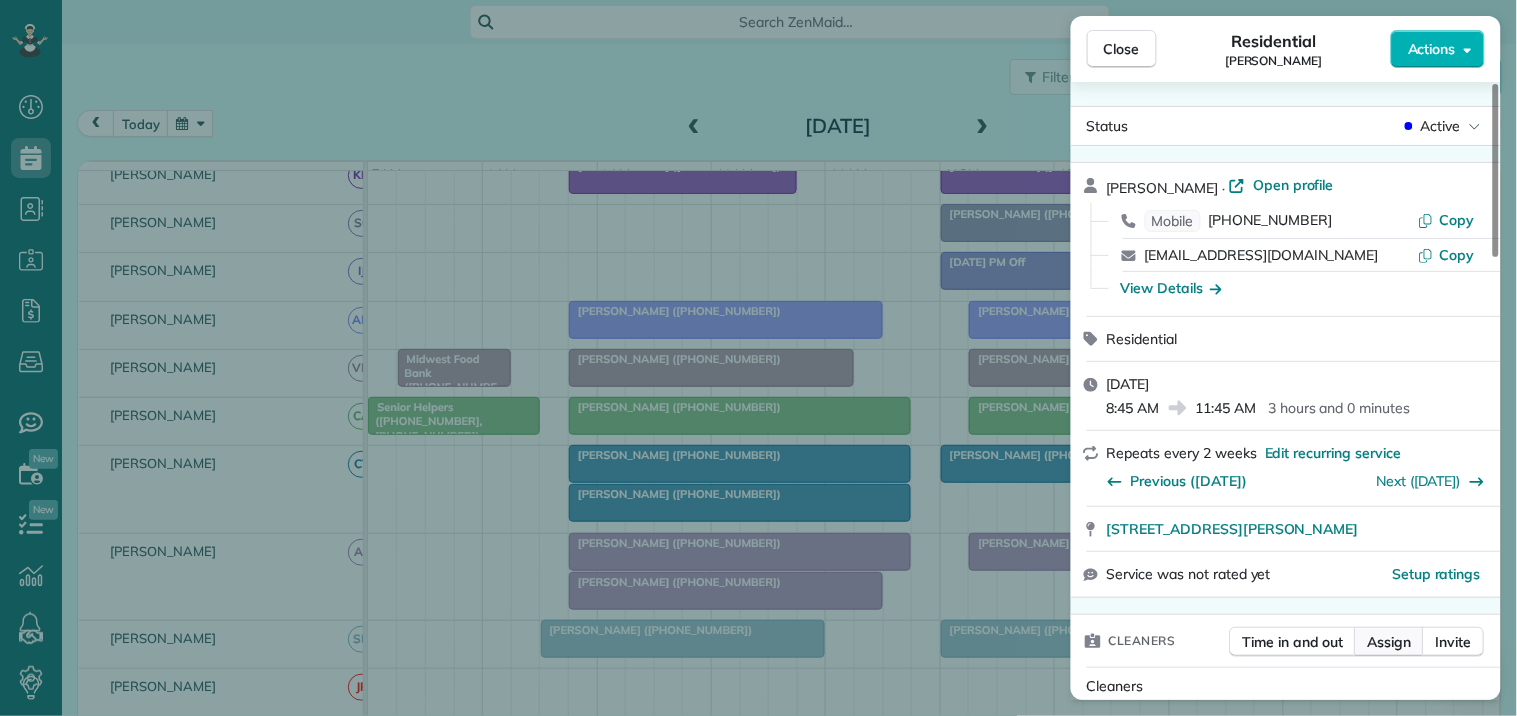 click on "Assign" at bounding box center (1390, 642) 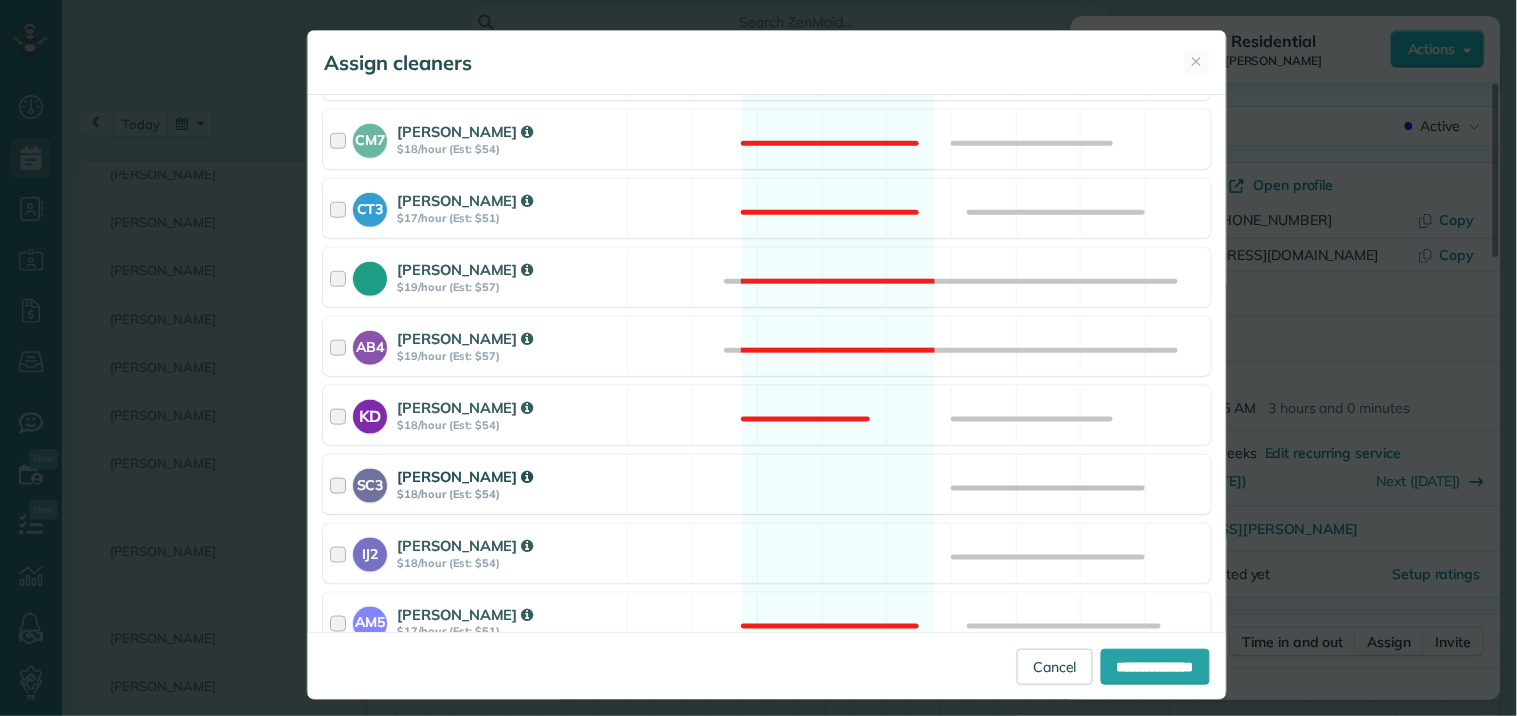 click on "SC3
Stephanie Cruz
$18/hour (Est: $54)
Available" at bounding box center [767, 484] 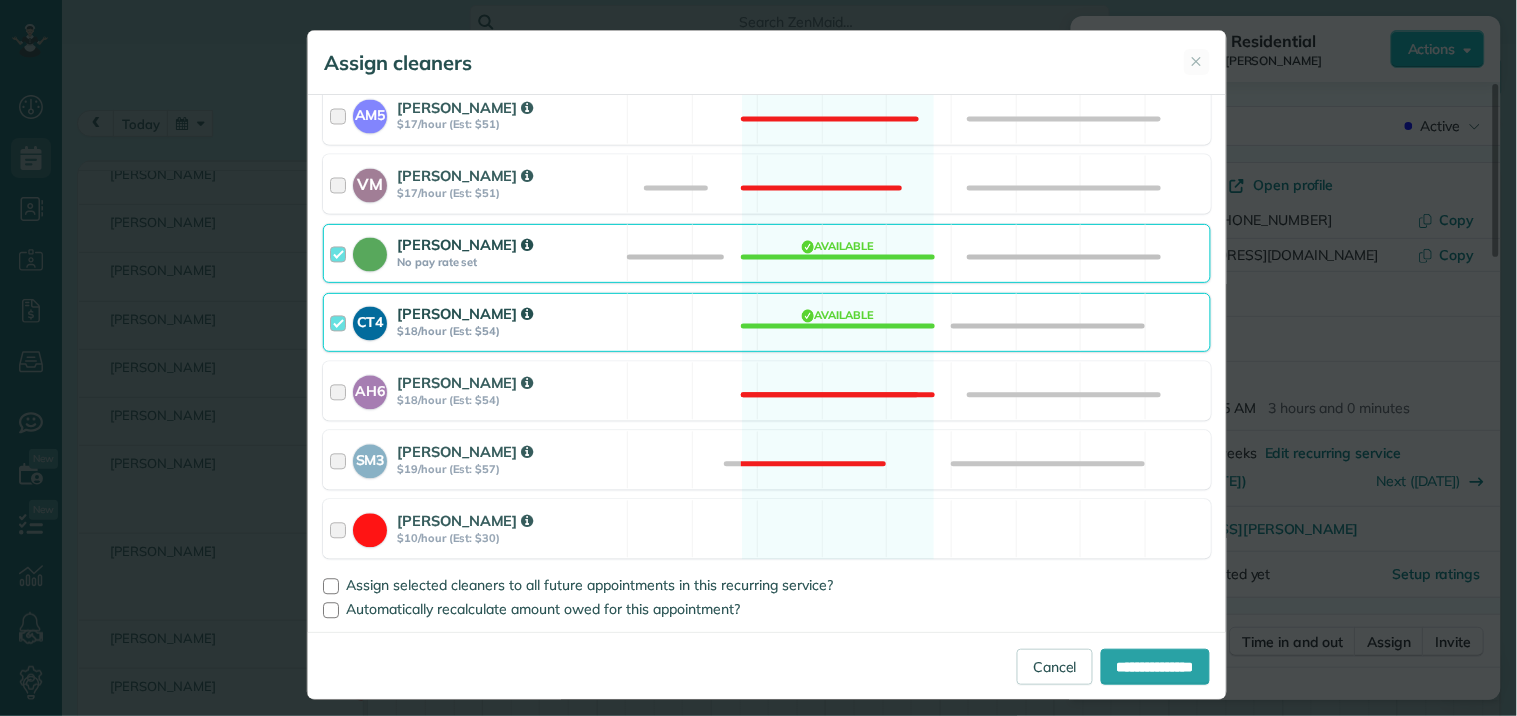 click on "CT4
Crystal Treece
$18/hour (Est: $54)
Available" at bounding box center (767, 322) 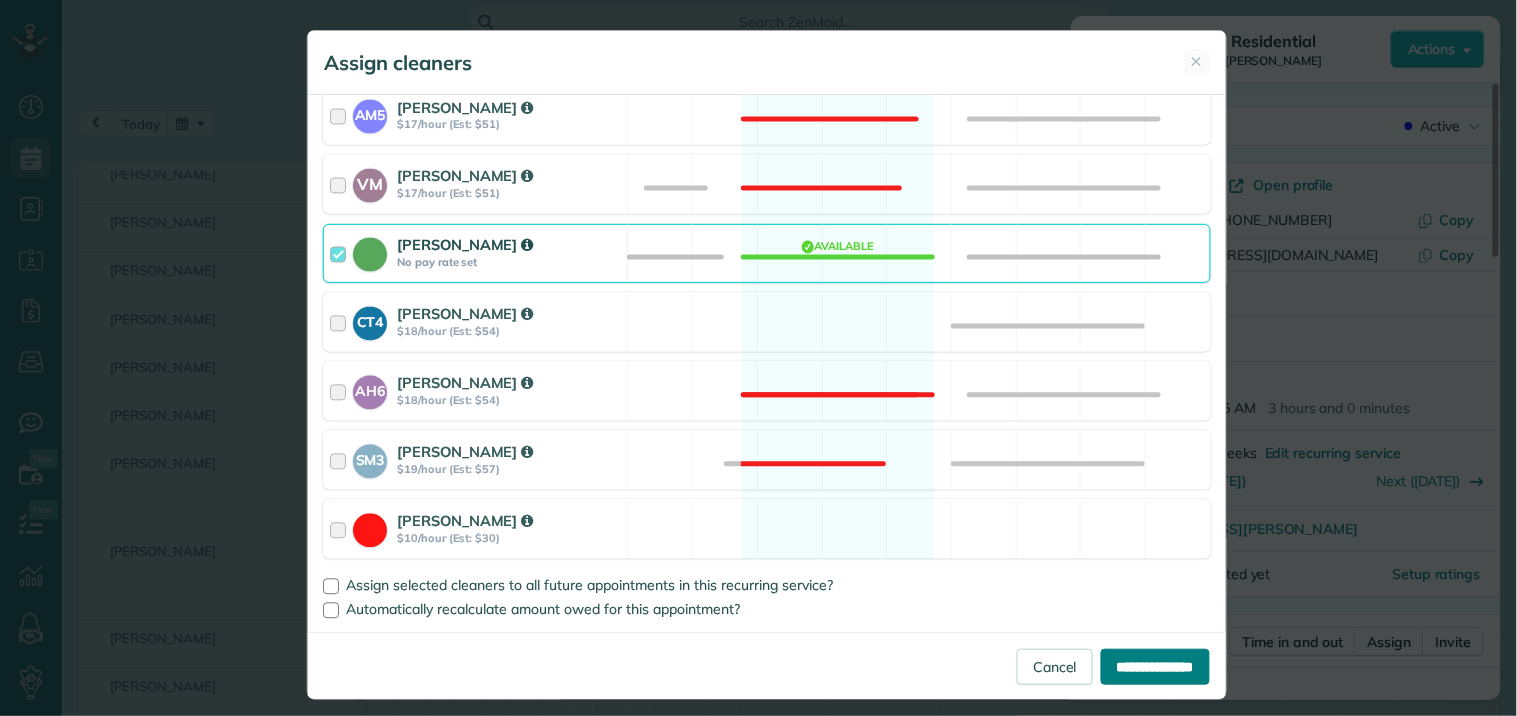 click on "**********" at bounding box center [1155, 667] 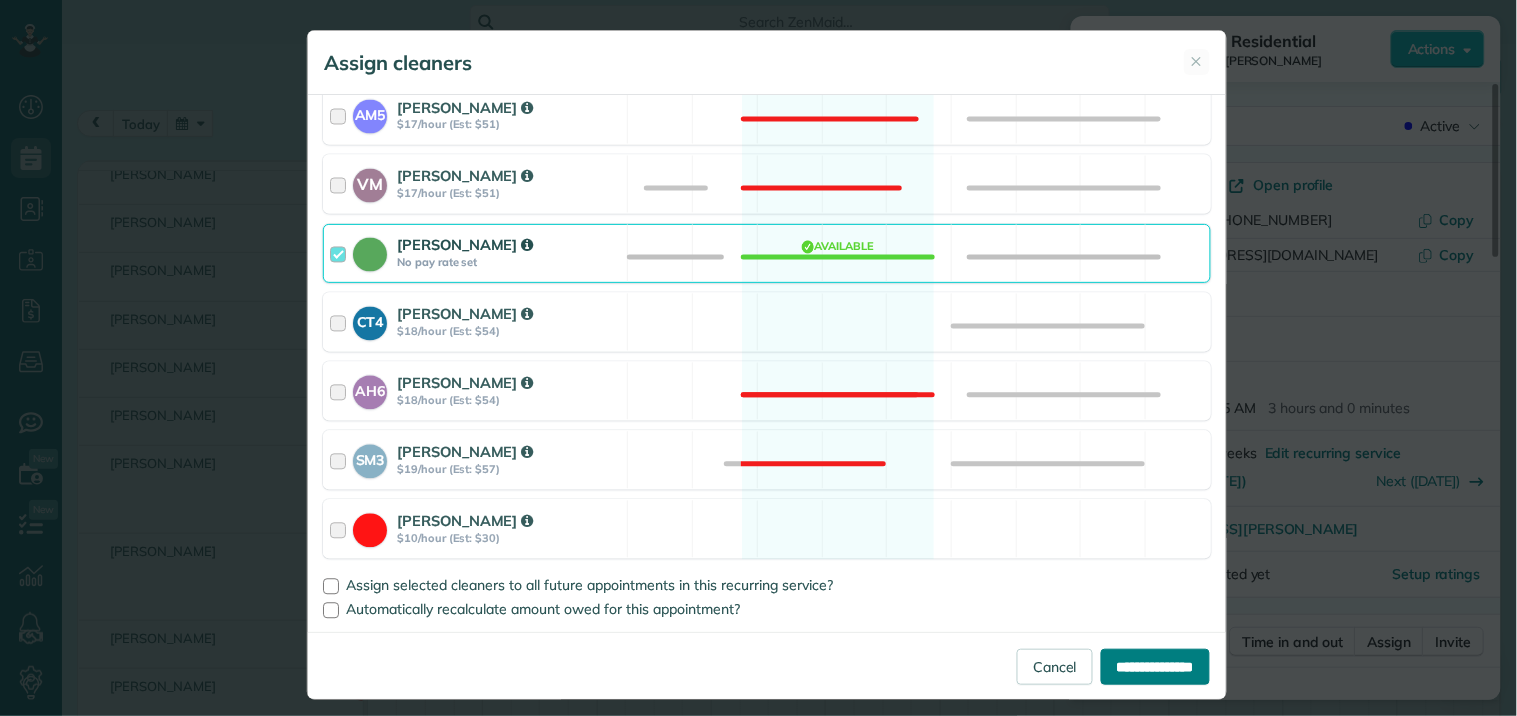 type on "**********" 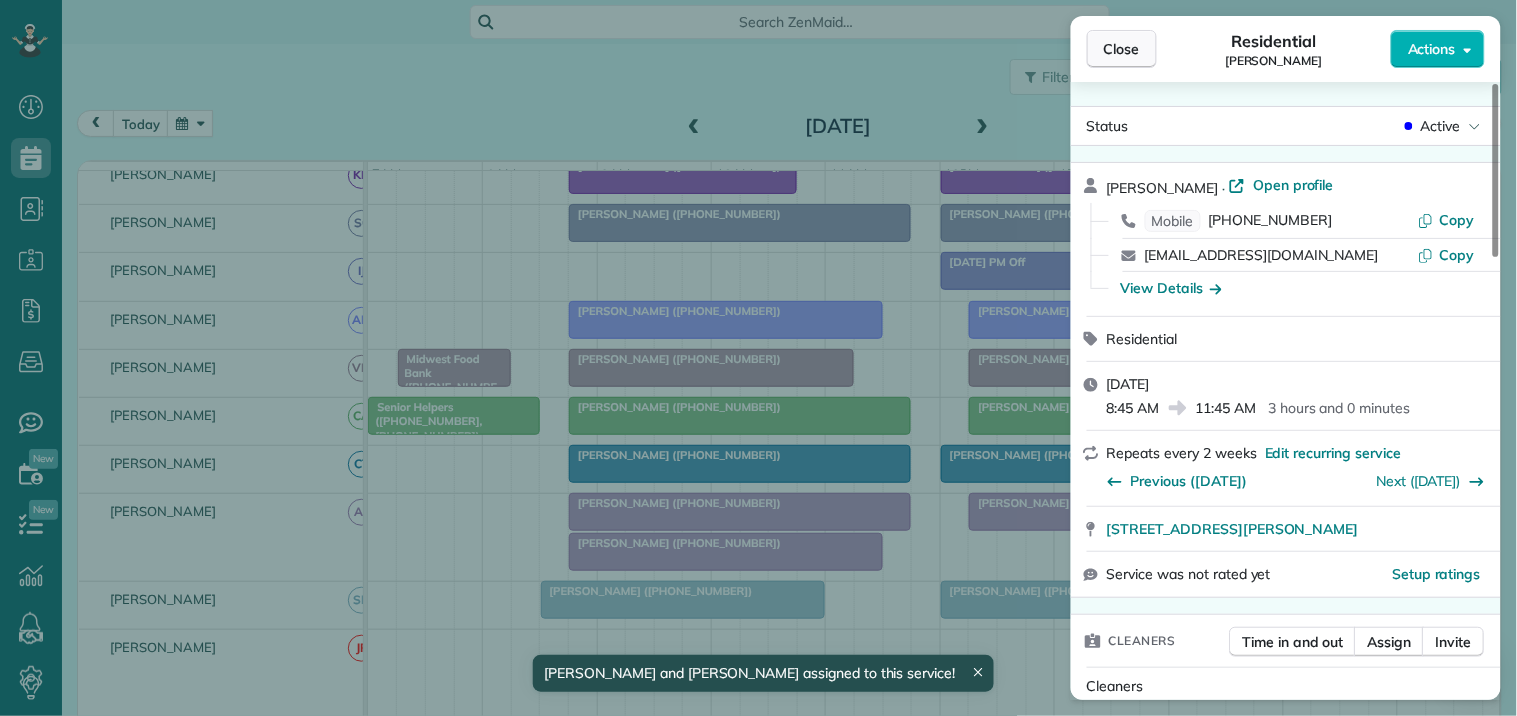 click on "Close" at bounding box center [1122, 49] 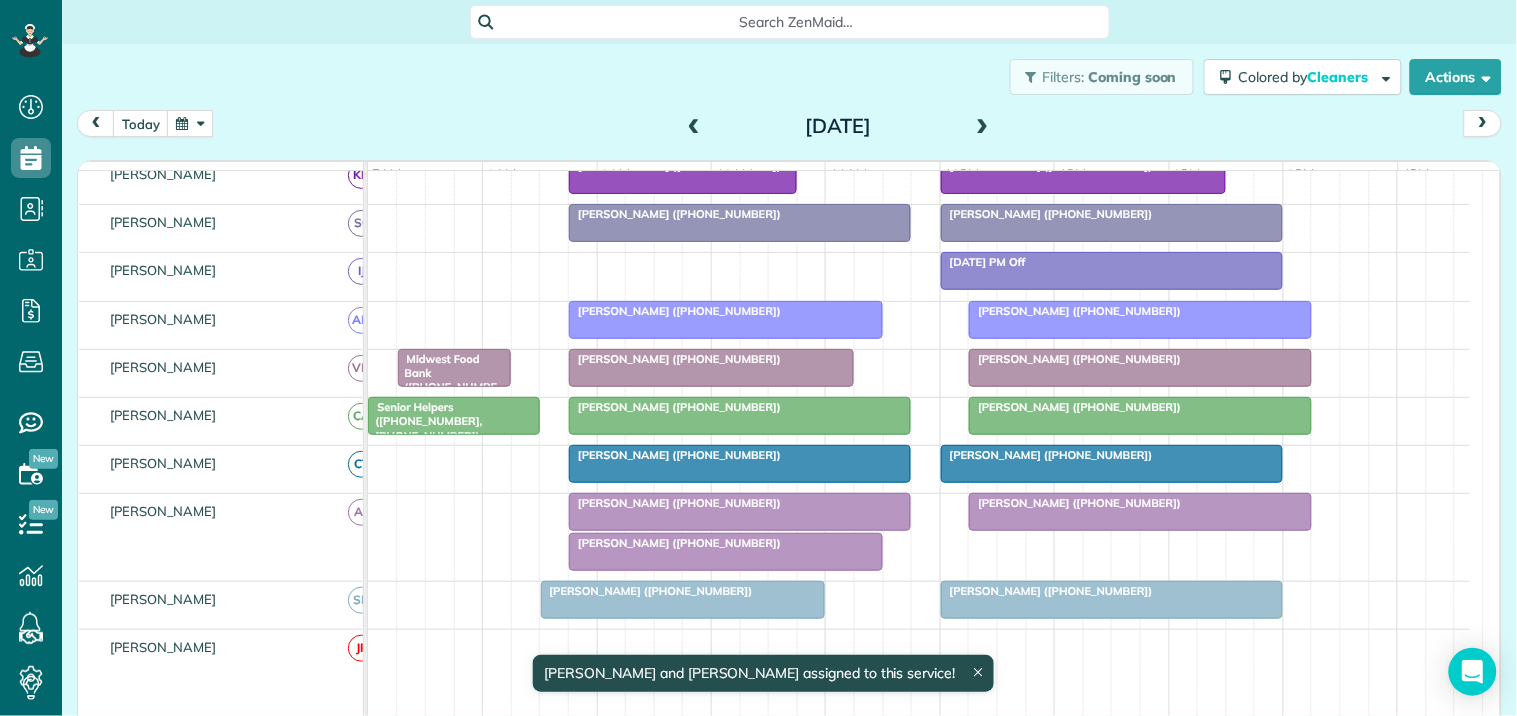 click at bounding box center (190, 123) 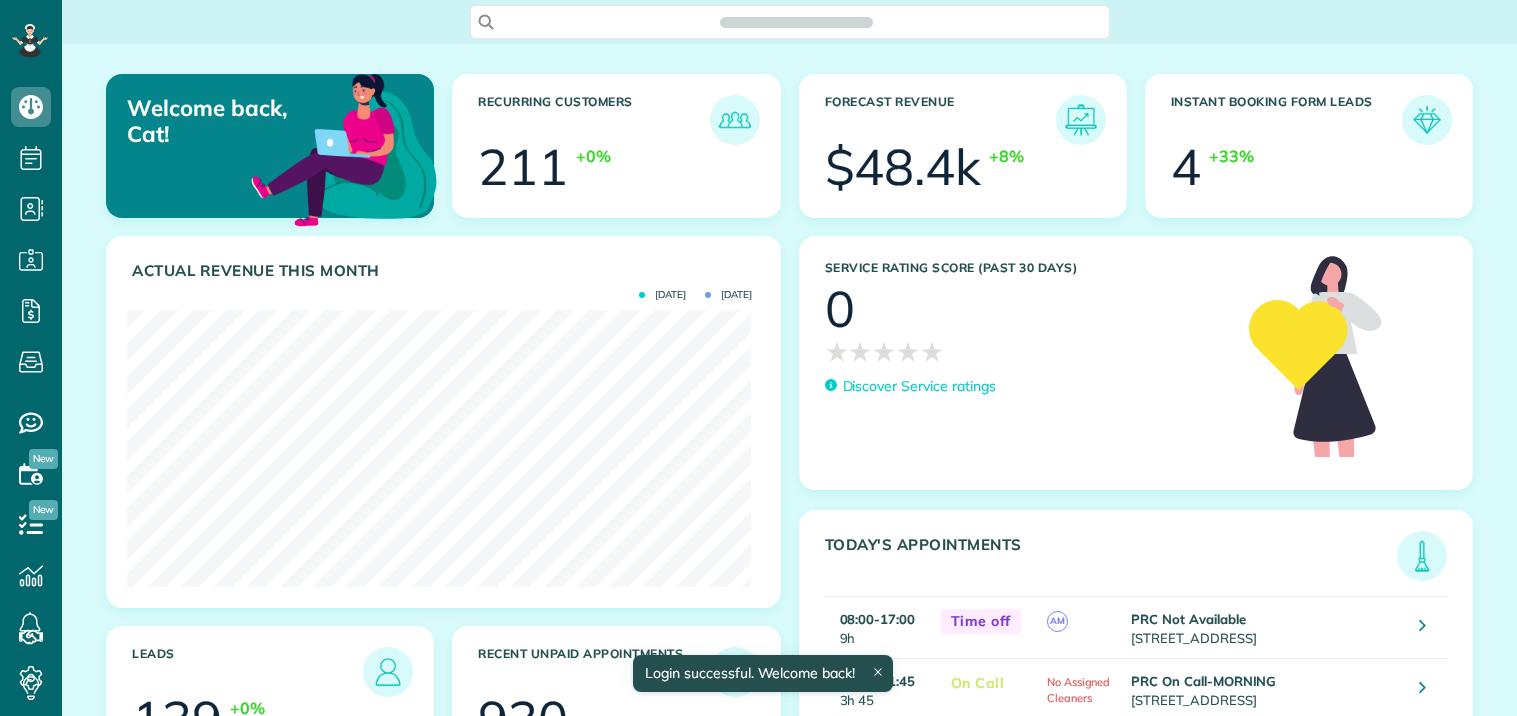 scroll, scrollTop: 0, scrollLeft: 0, axis: both 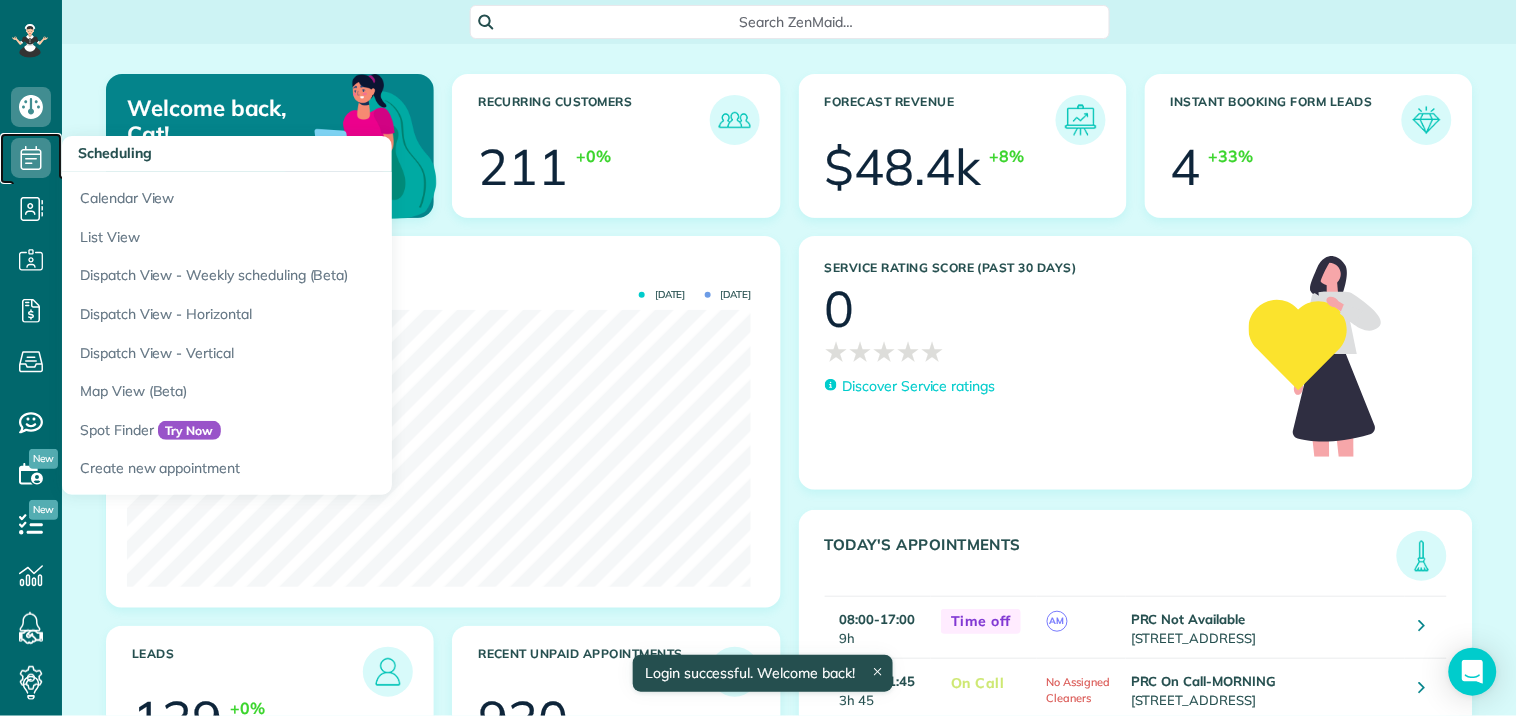 click 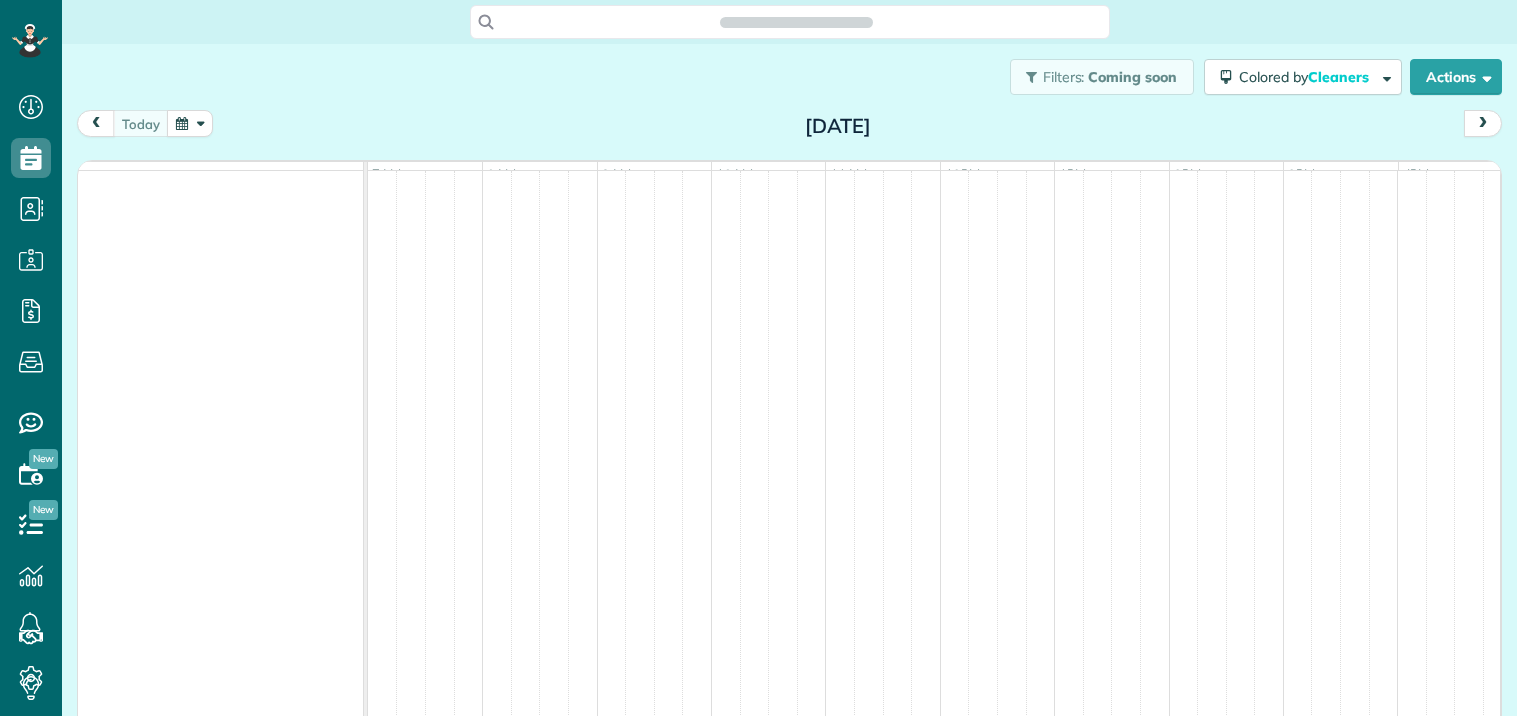 scroll, scrollTop: 0, scrollLeft: 0, axis: both 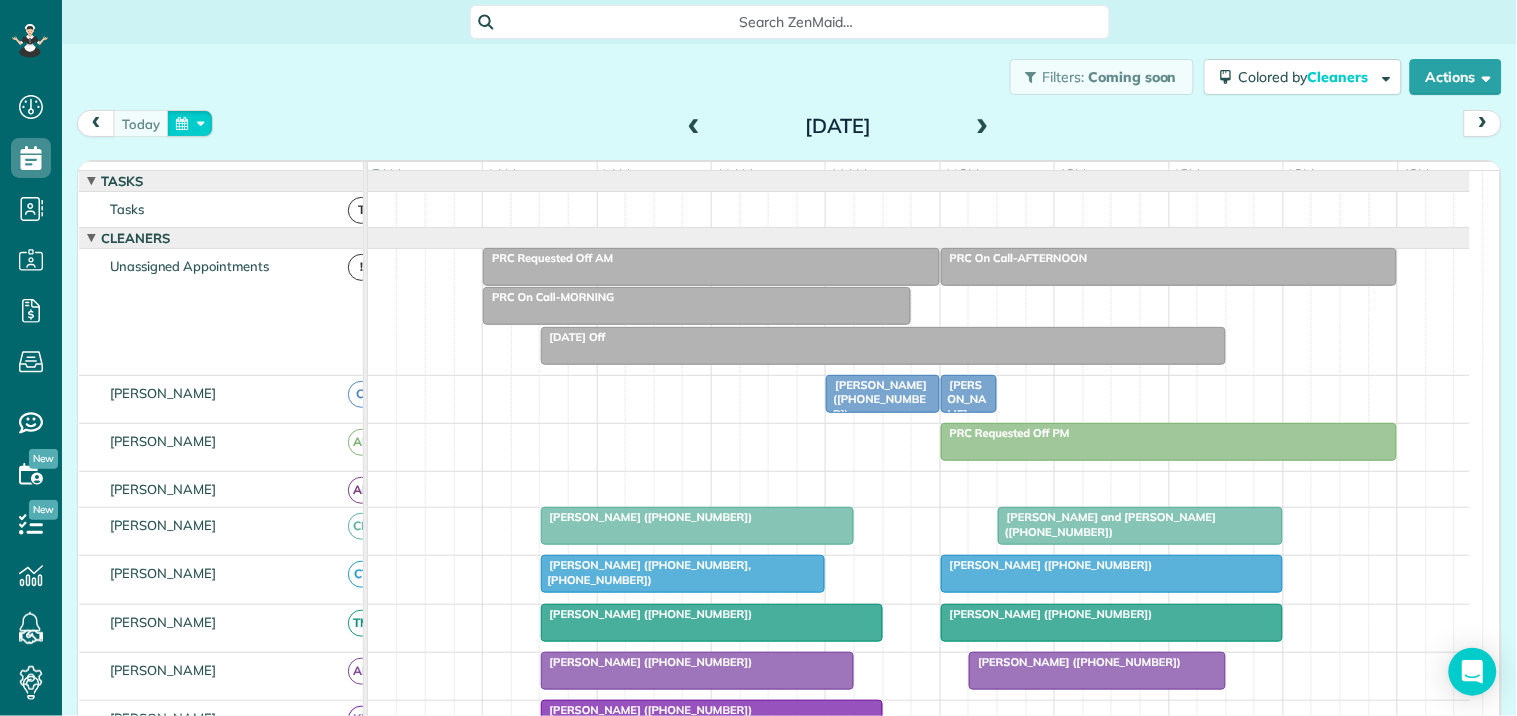 click at bounding box center (190, 123) 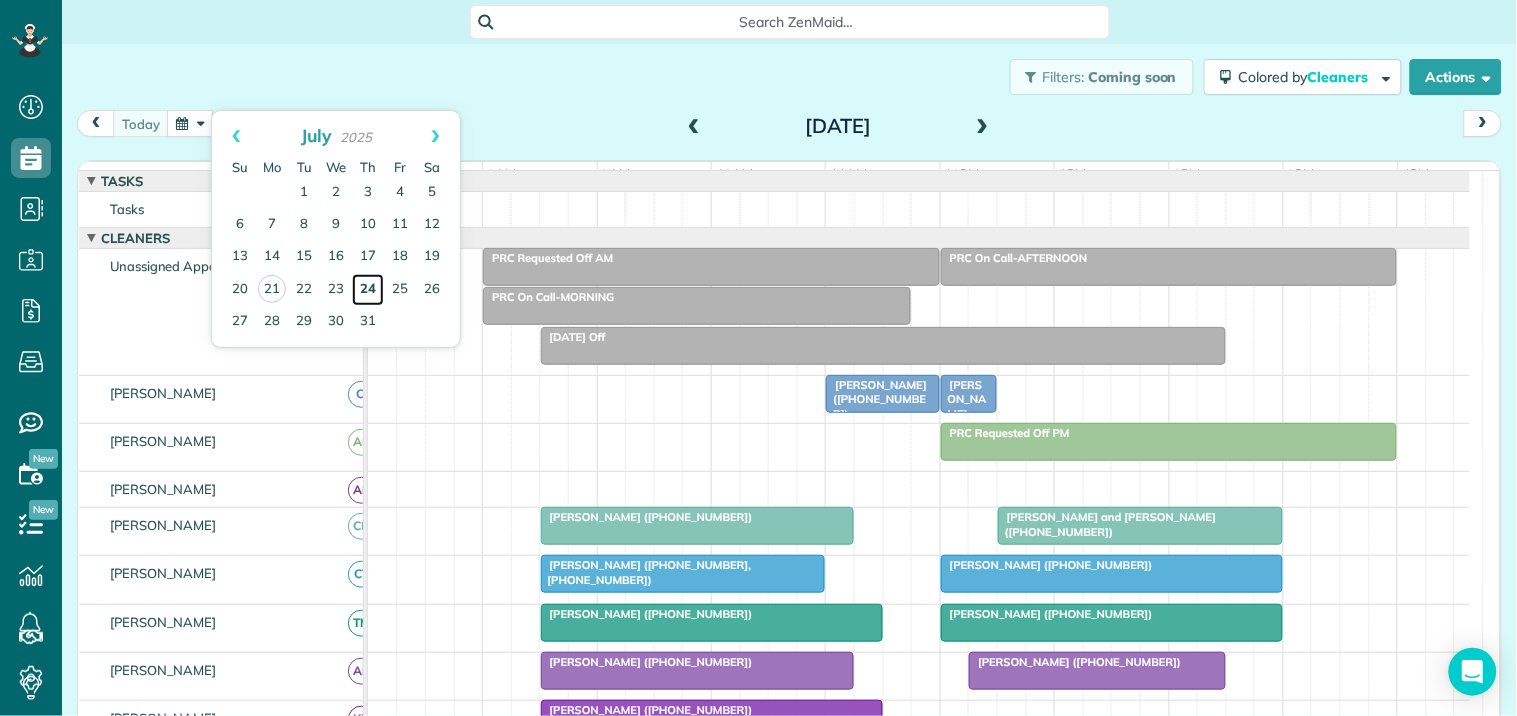 click on "24" at bounding box center [368, 290] 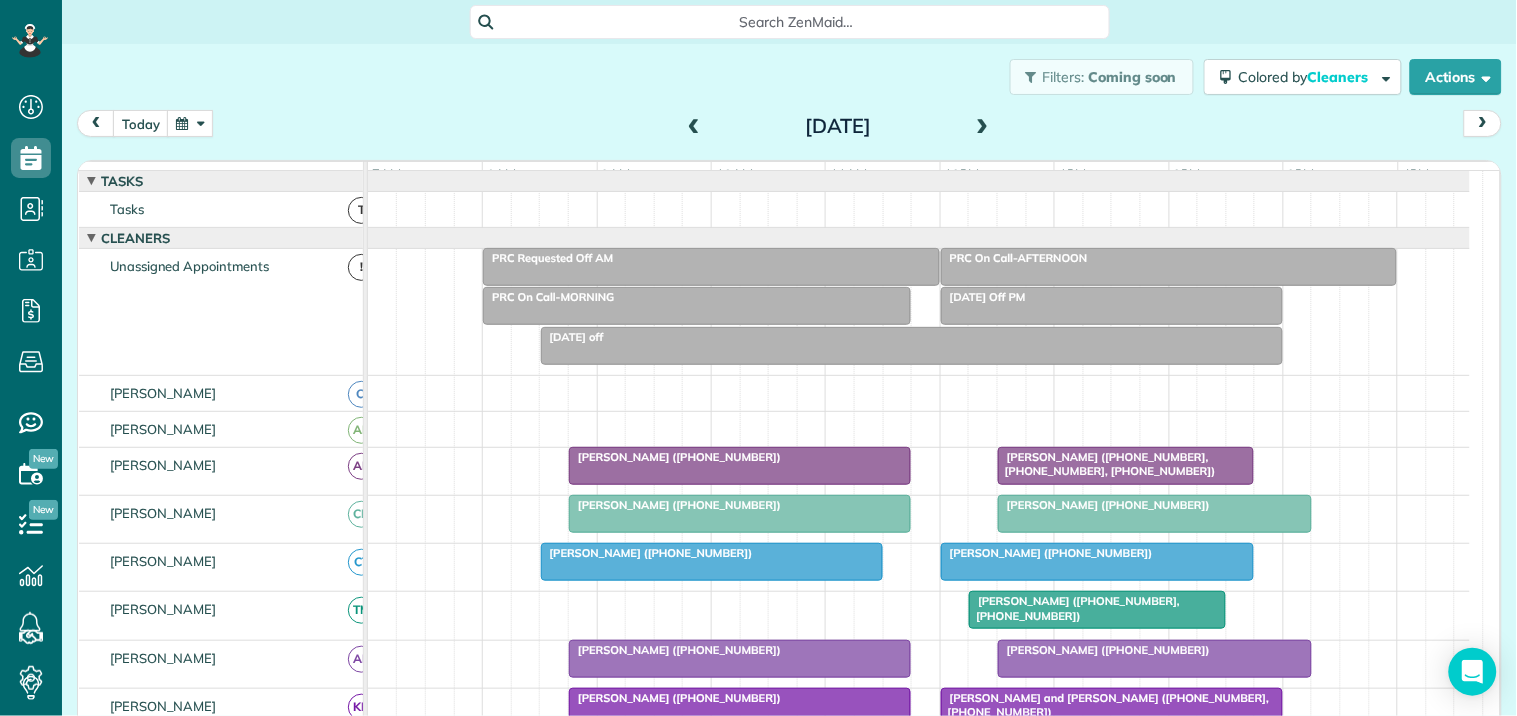 scroll, scrollTop: 425, scrollLeft: 0, axis: vertical 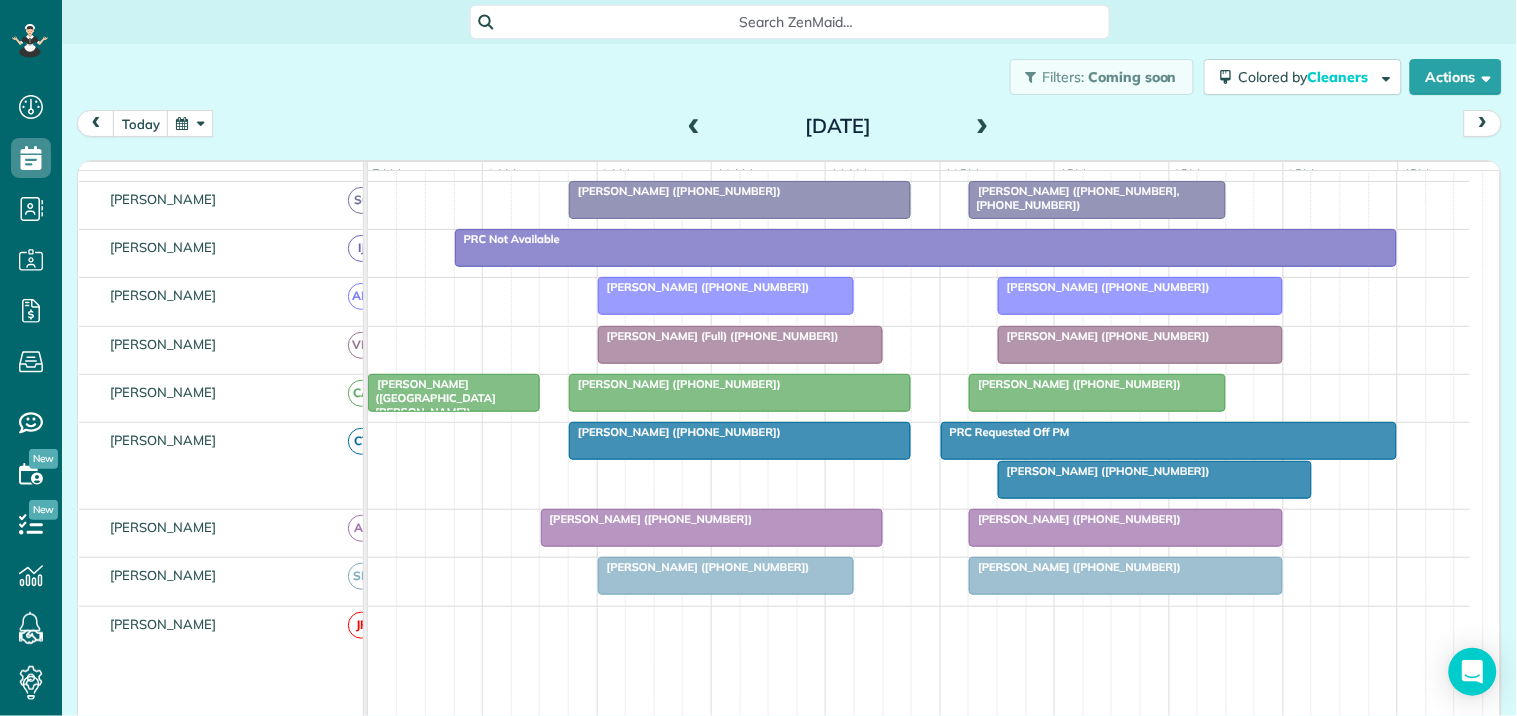 click at bounding box center (983, 127) 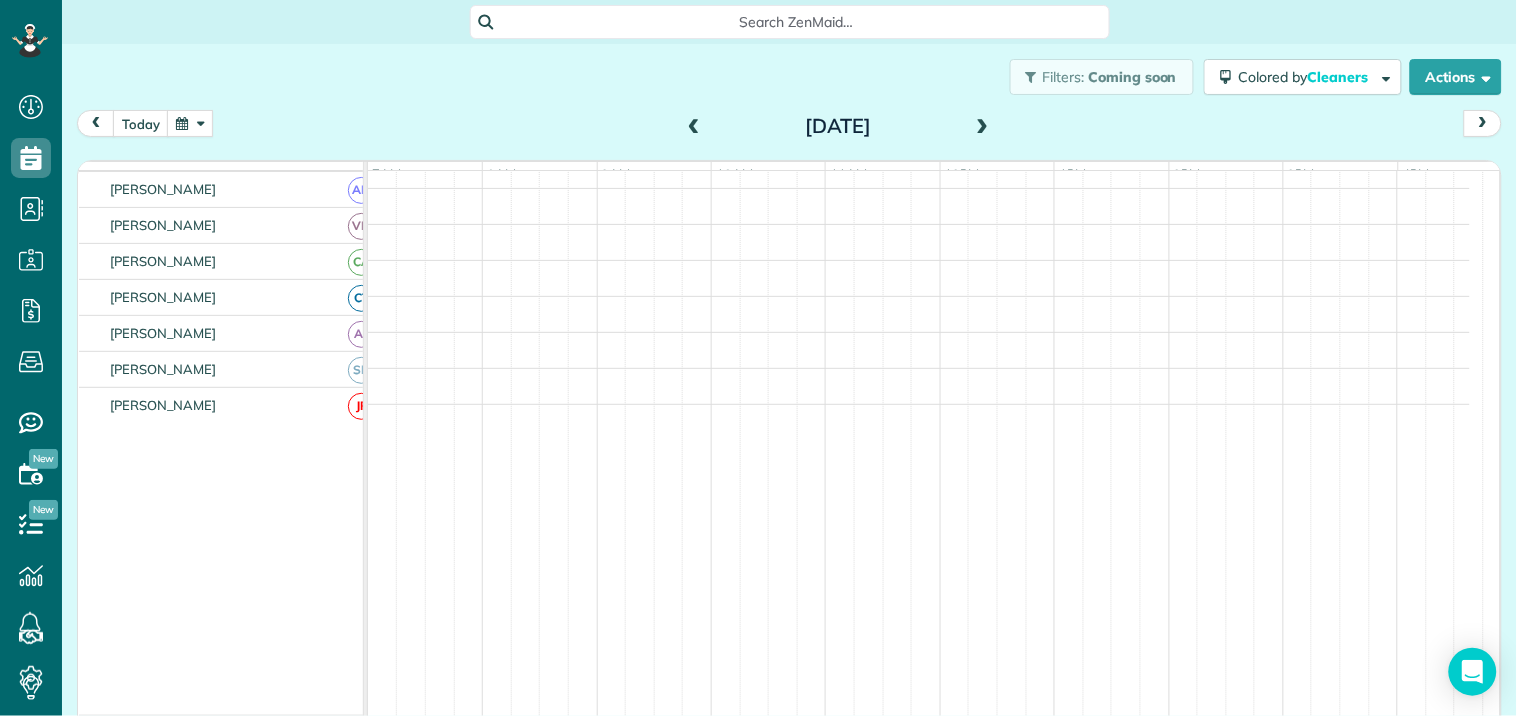 scroll, scrollTop: 392, scrollLeft: 0, axis: vertical 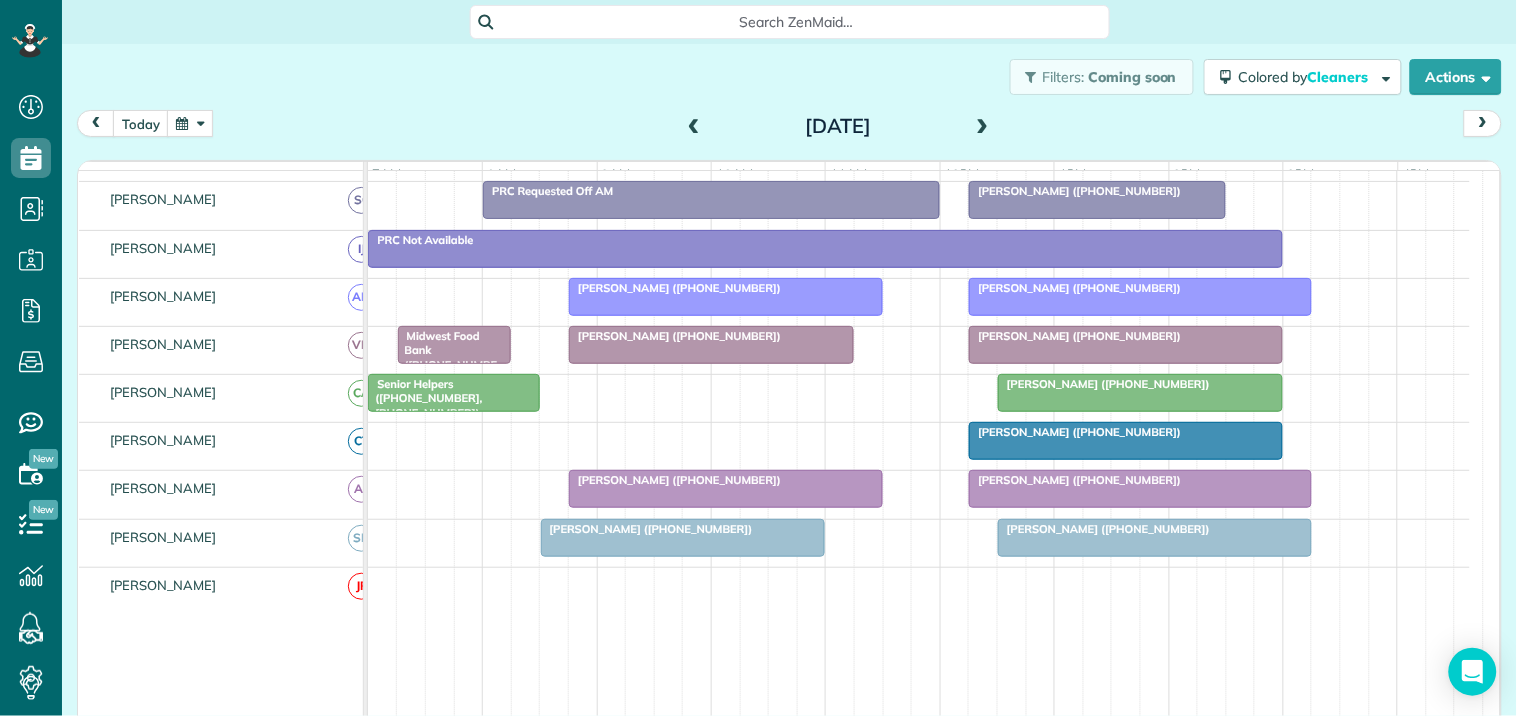 click at bounding box center [694, 127] 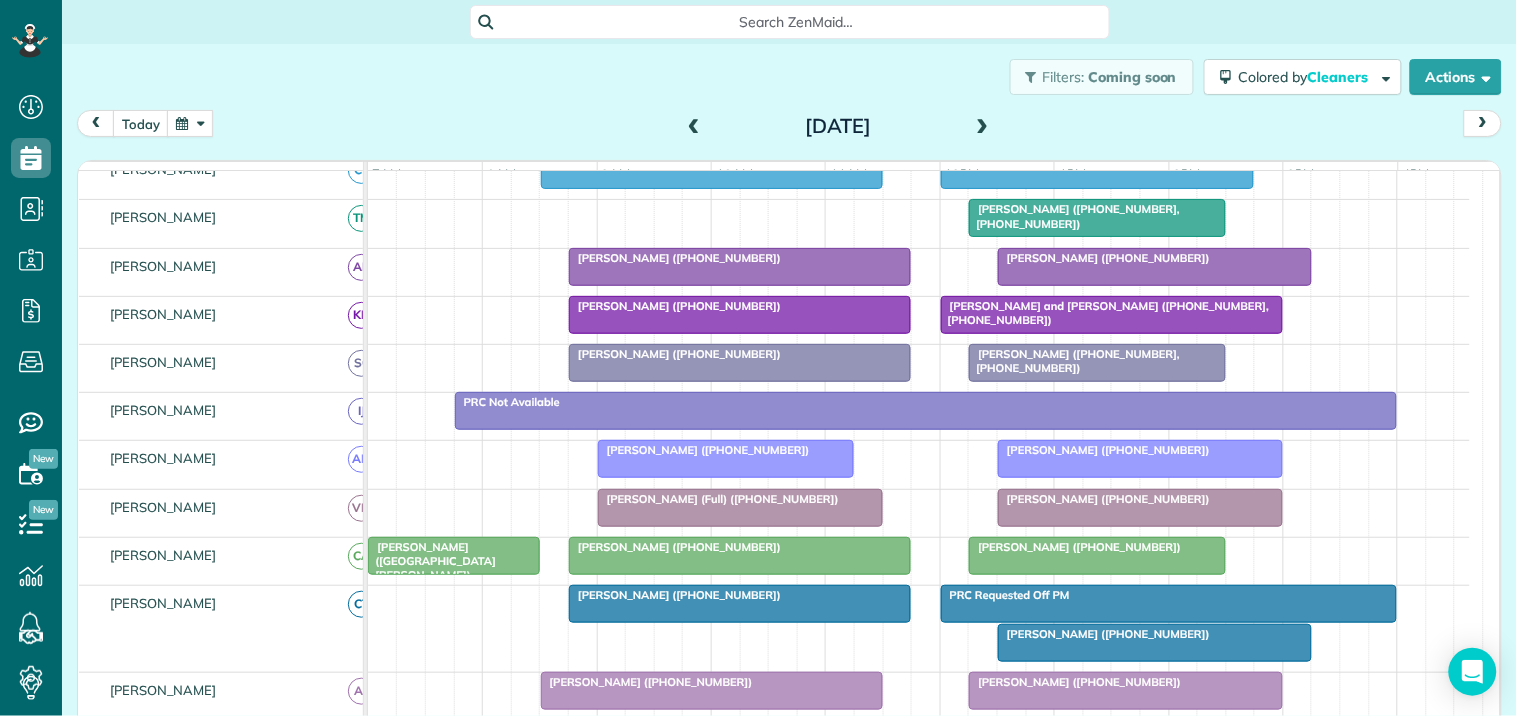 scroll, scrollTop: 555, scrollLeft: 0, axis: vertical 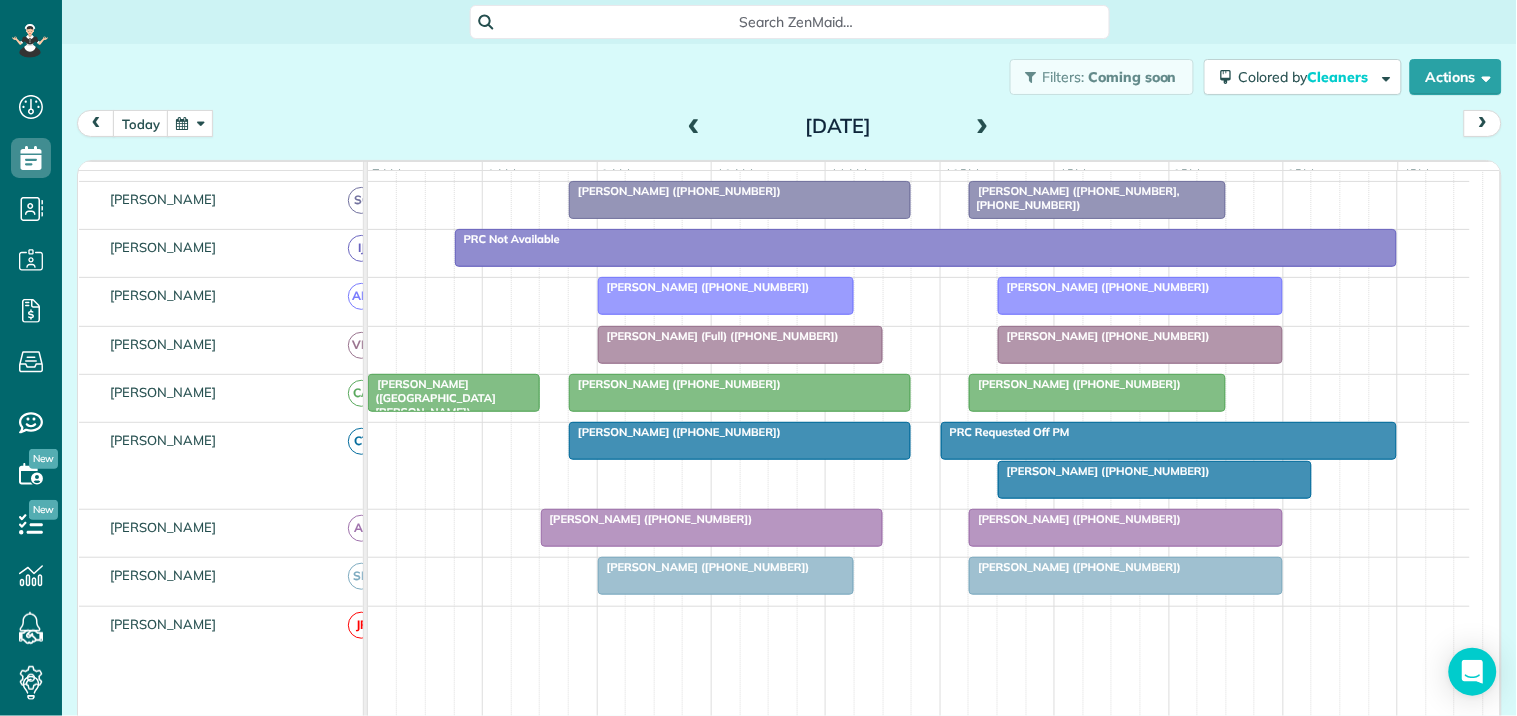 click at bounding box center [694, 127] 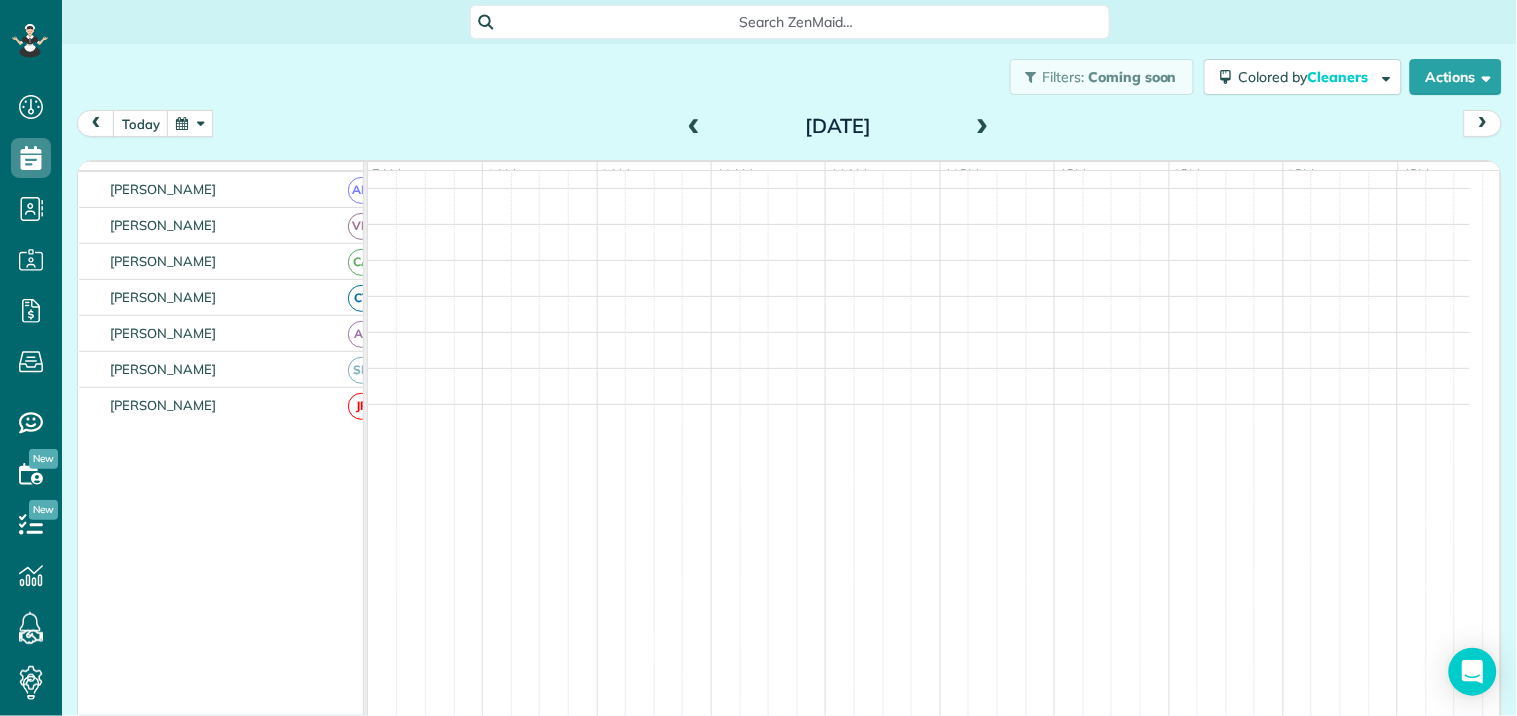 scroll, scrollTop: 392, scrollLeft: 0, axis: vertical 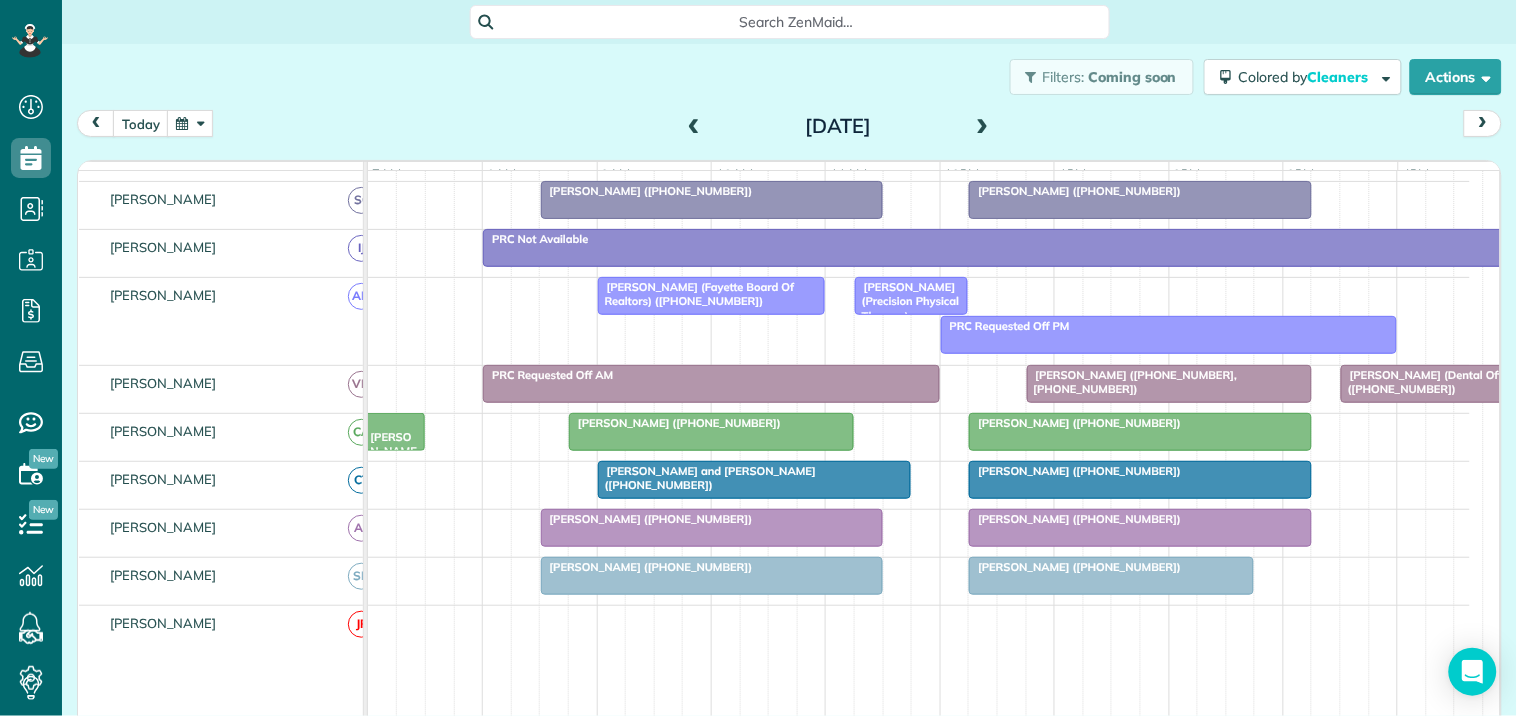 click at bounding box center (983, 127) 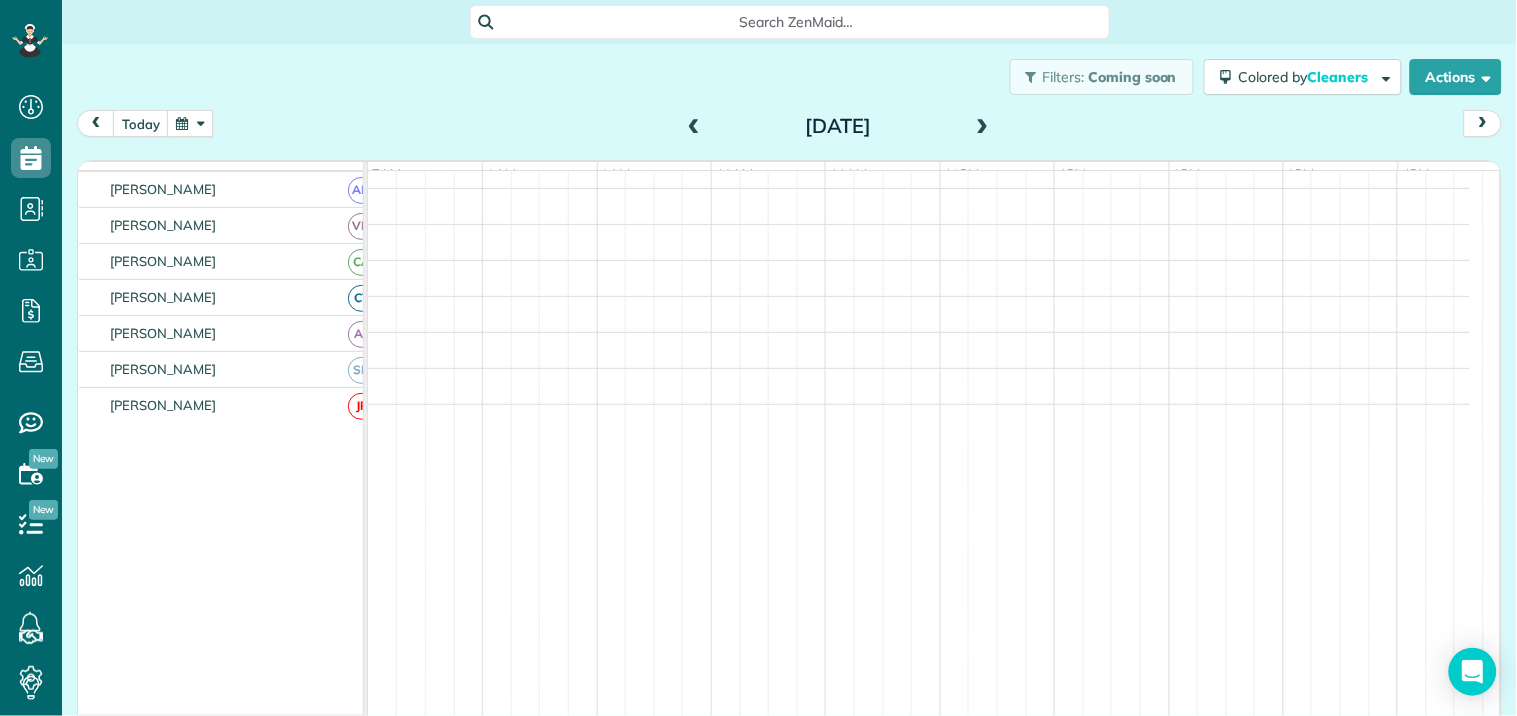 scroll, scrollTop: 392, scrollLeft: 0, axis: vertical 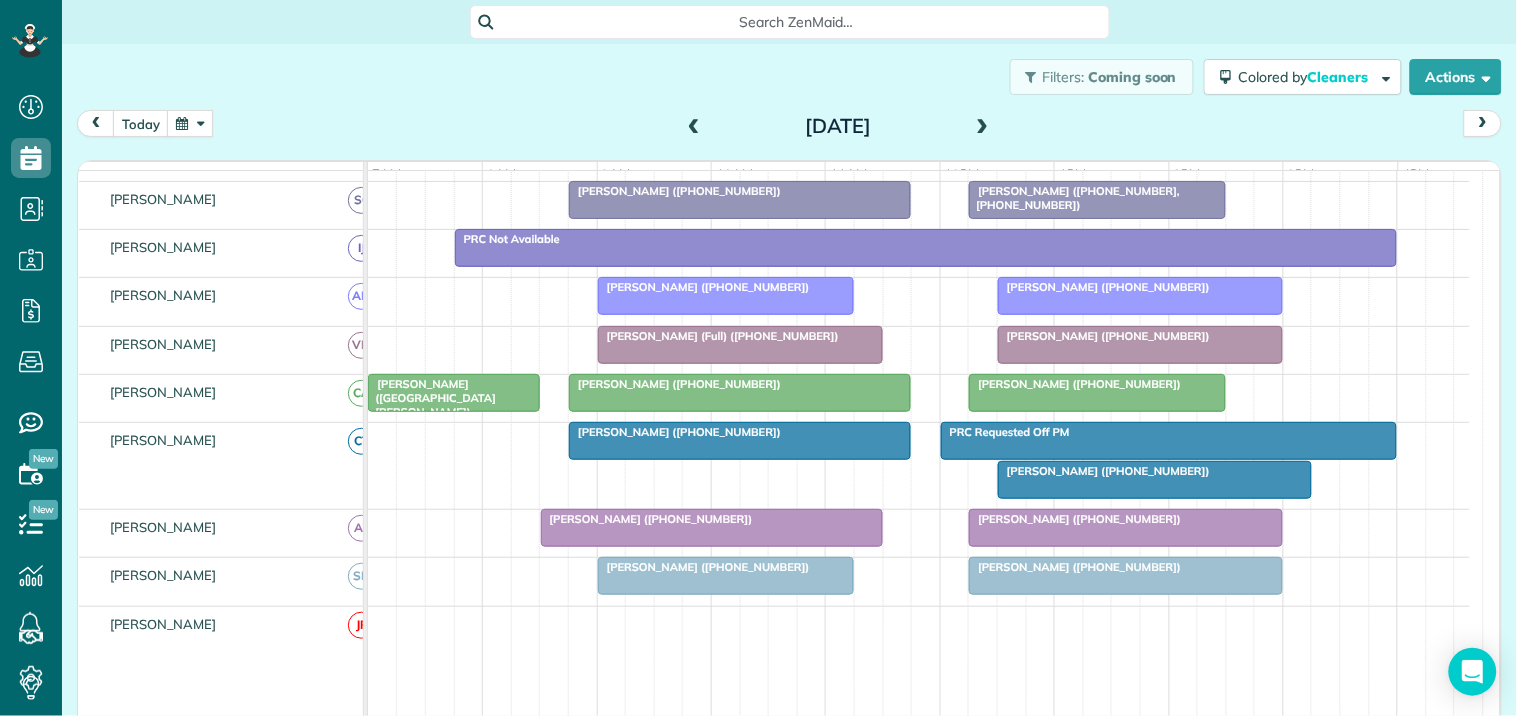 click on "today   Thursday Jul 24, 2025" at bounding box center [789, 128] 